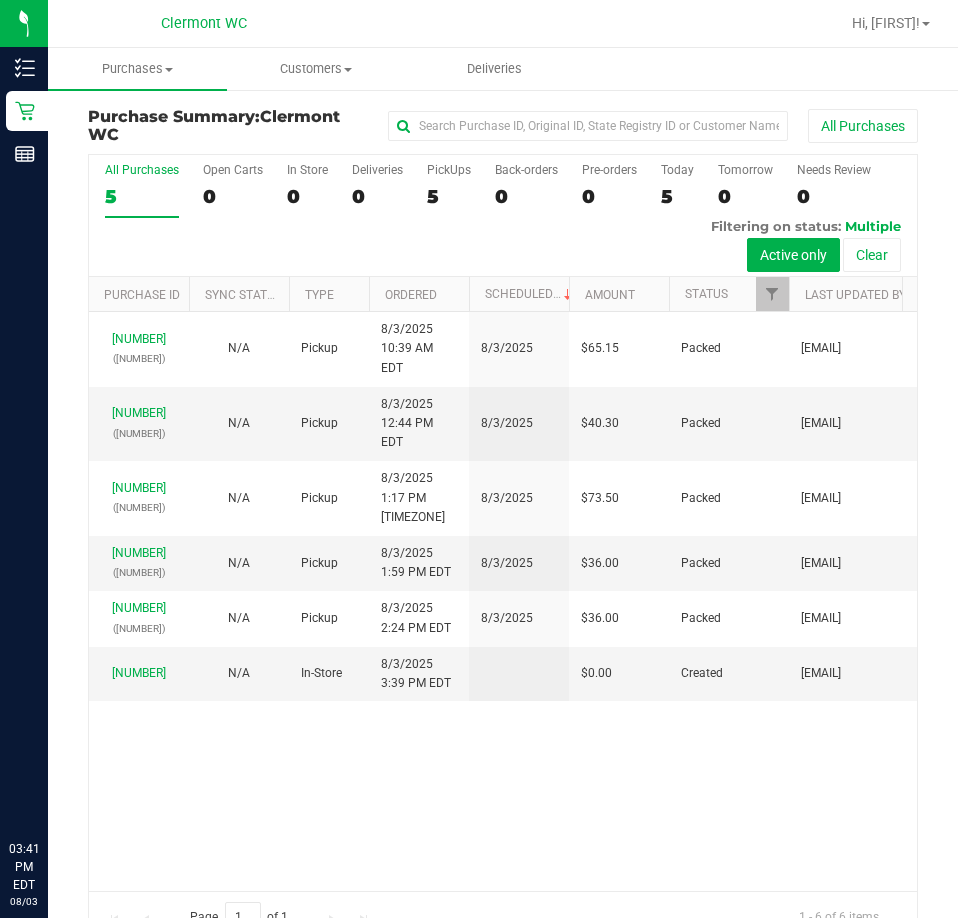 scroll, scrollTop: 0, scrollLeft: 0, axis: both 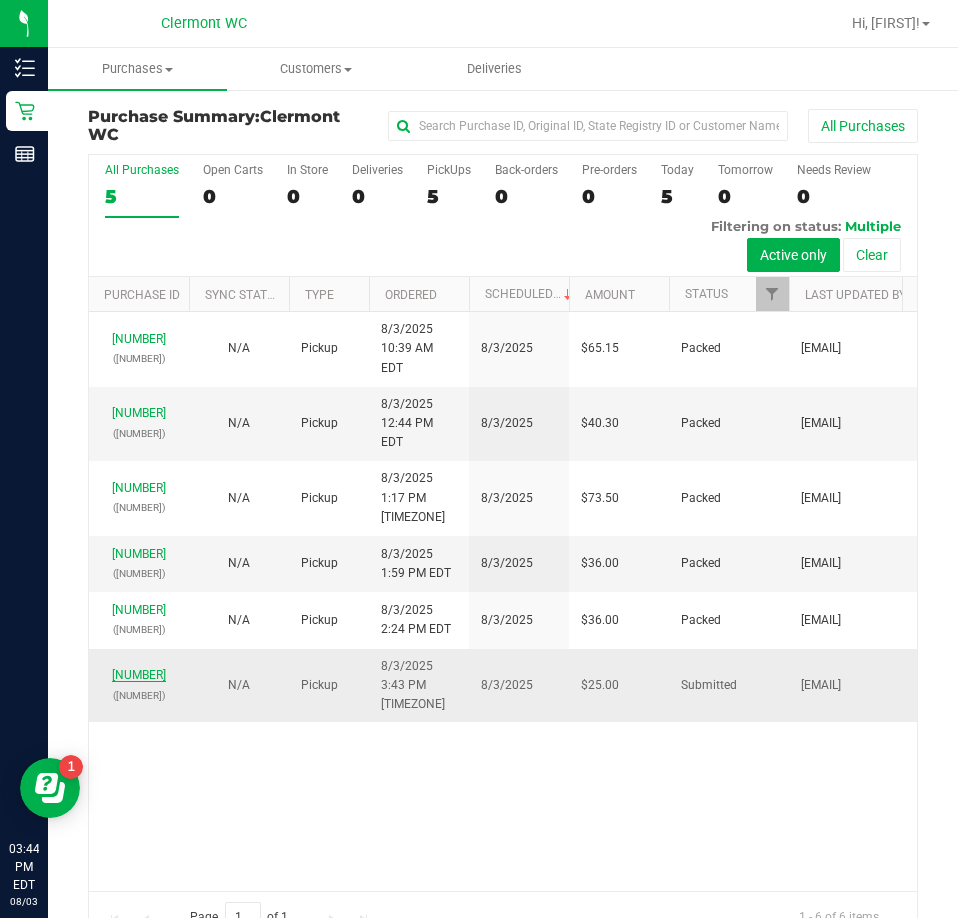 click on "[NUMBER]" at bounding box center [139, 675] 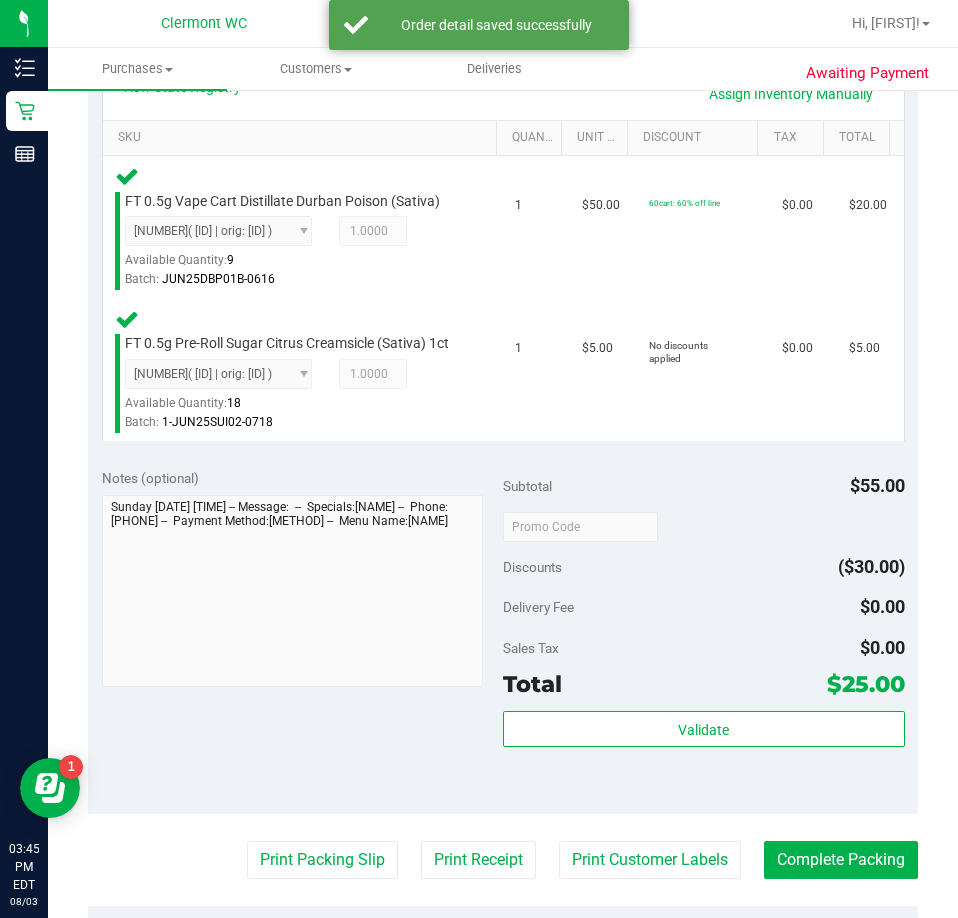scroll, scrollTop: 700, scrollLeft: 0, axis: vertical 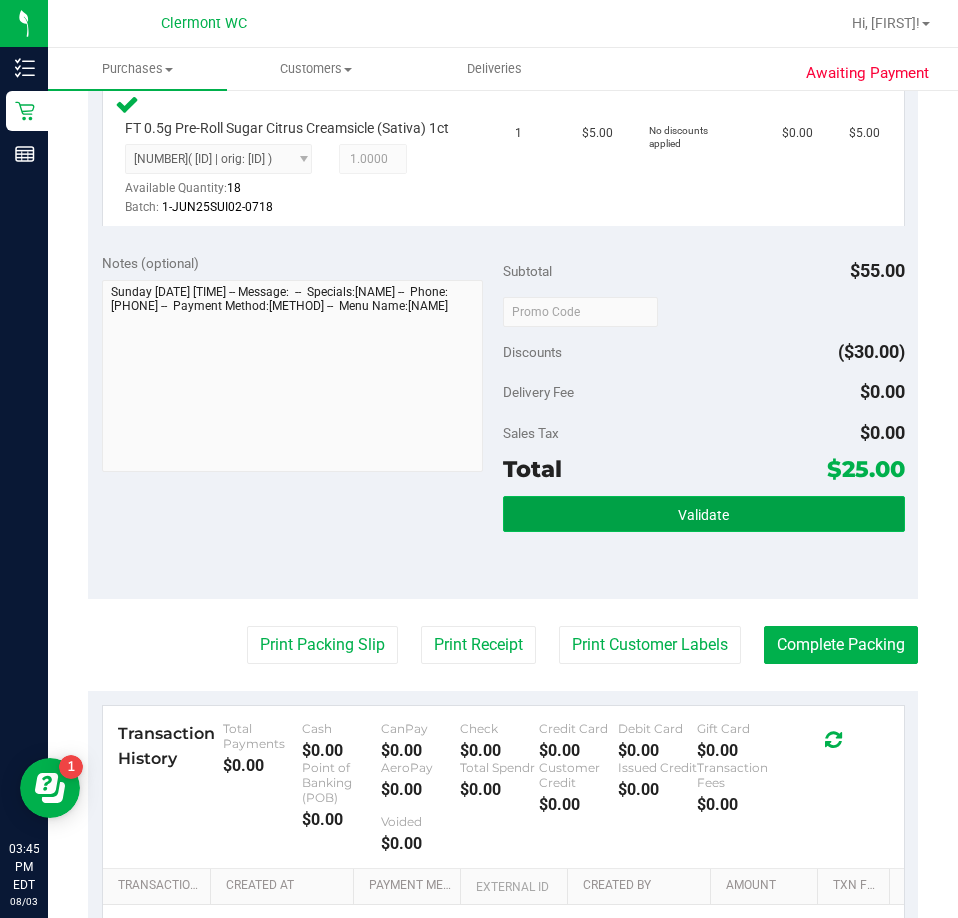 click on "Validate" at bounding box center (703, 515) 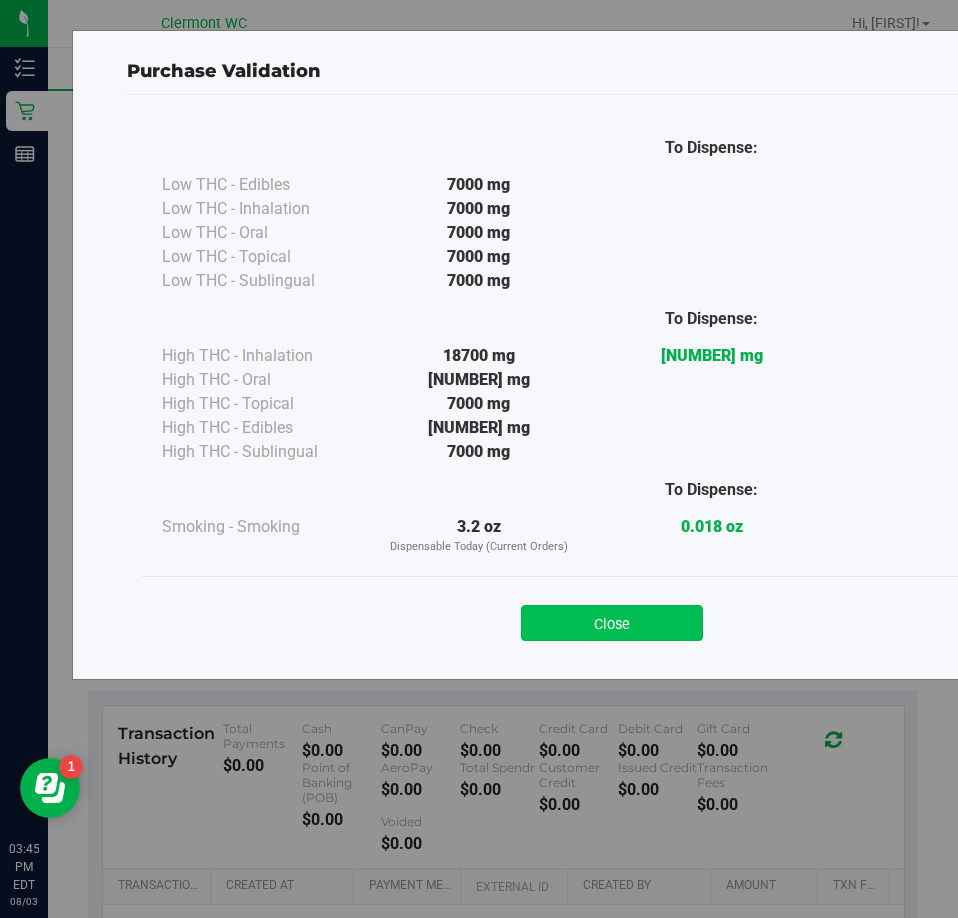click on "Close" at bounding box center [612, 623] 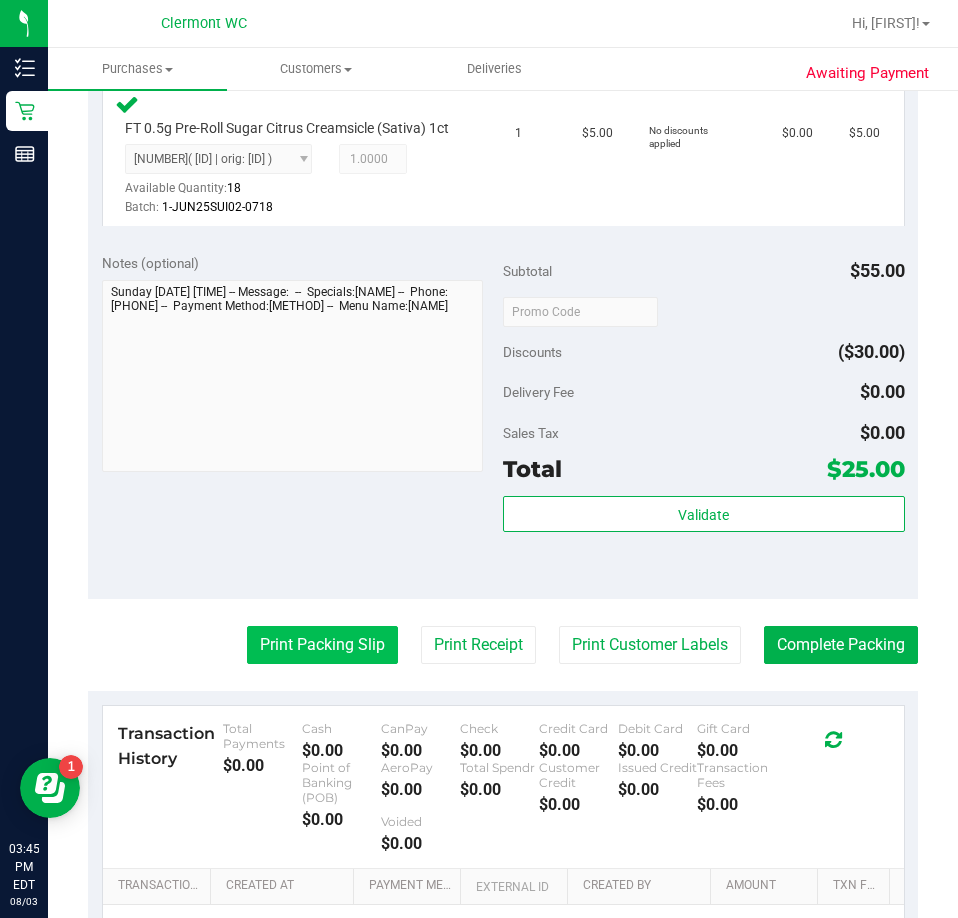 click on "Print Packing Slip" at bounding box center (322, 645) 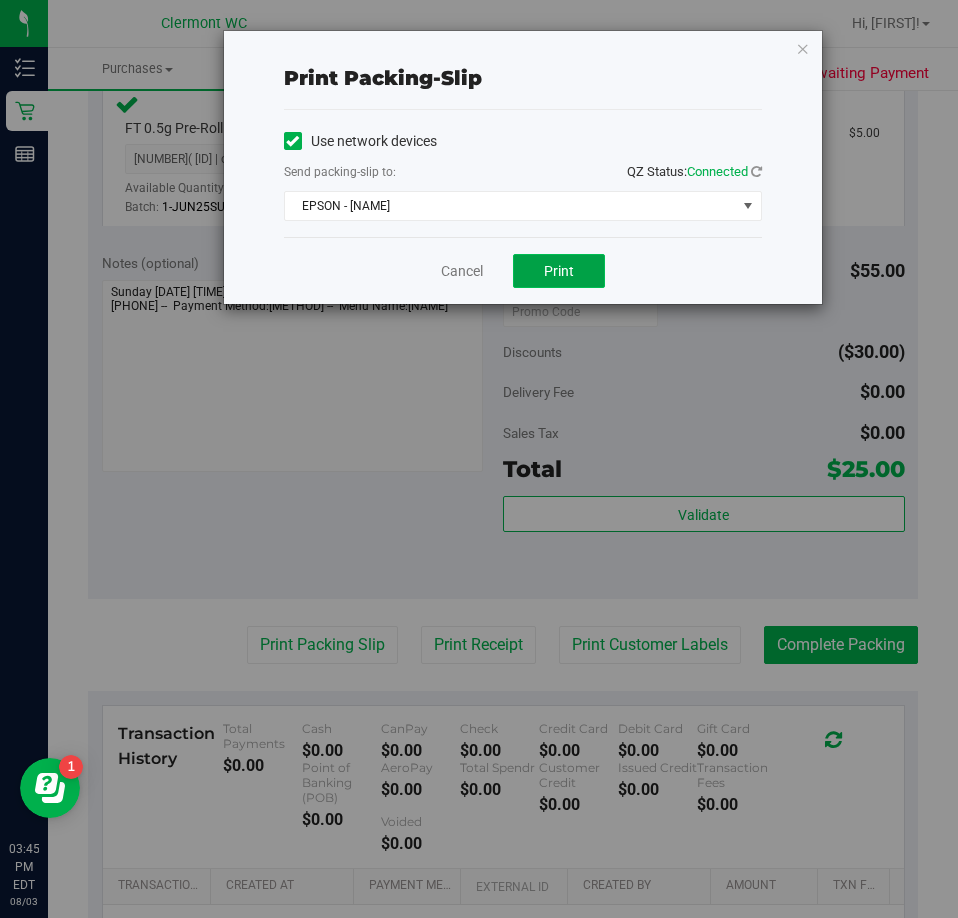 click on "Print" at bounding box center (559, 271) 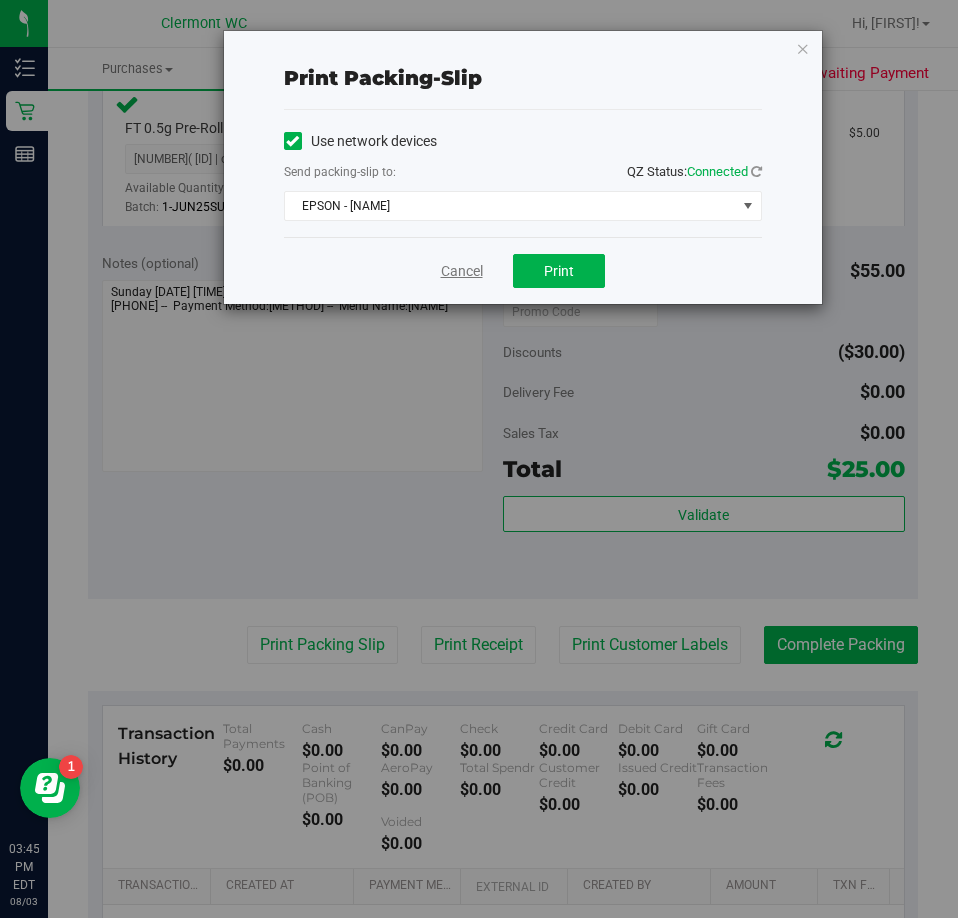 click on "Cancel" at bounding box center (462, 271) 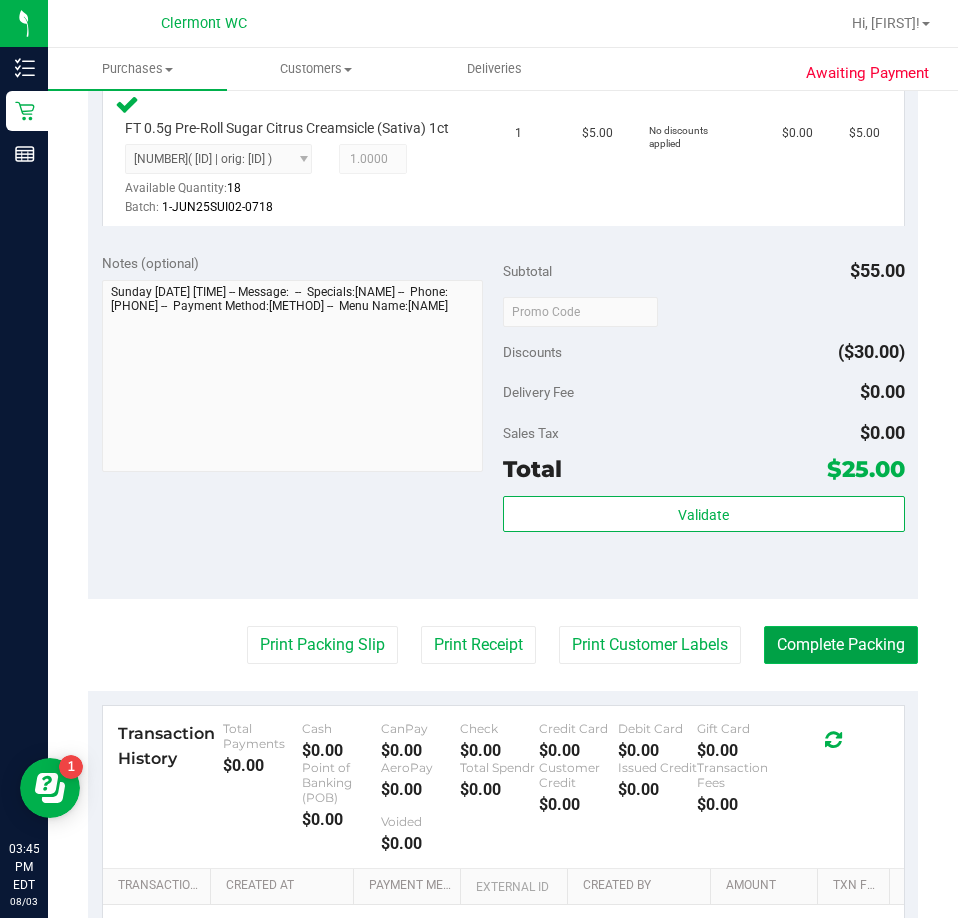 click on "Complete Packing" at bounding box center [841, 645] 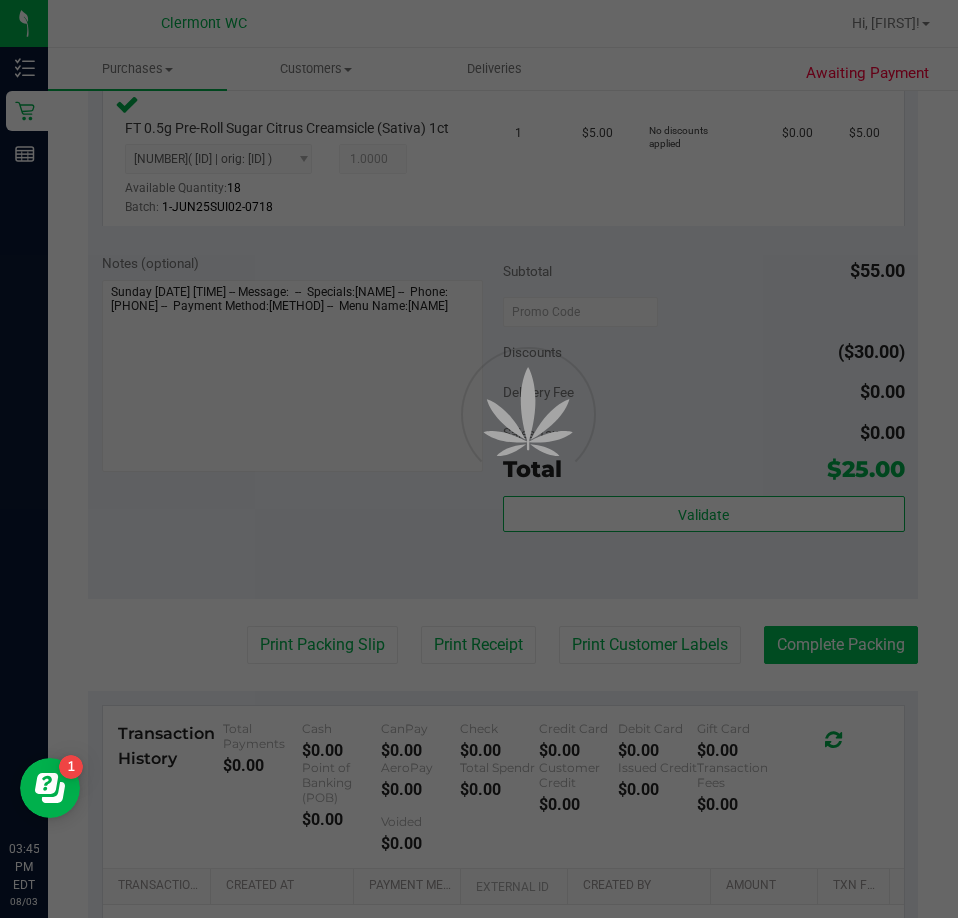scroll, scrollTop: 0, scrollLeft: 0, axis: both 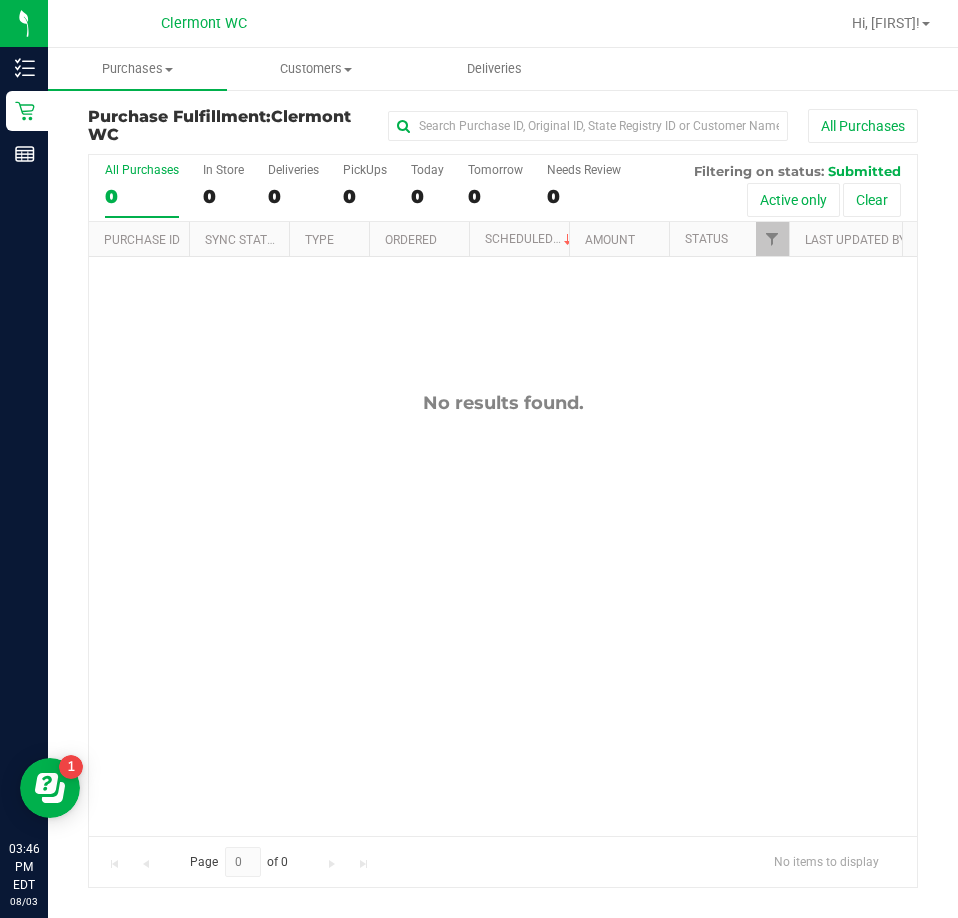 click on "No results found." at bounding box center [503, 613] 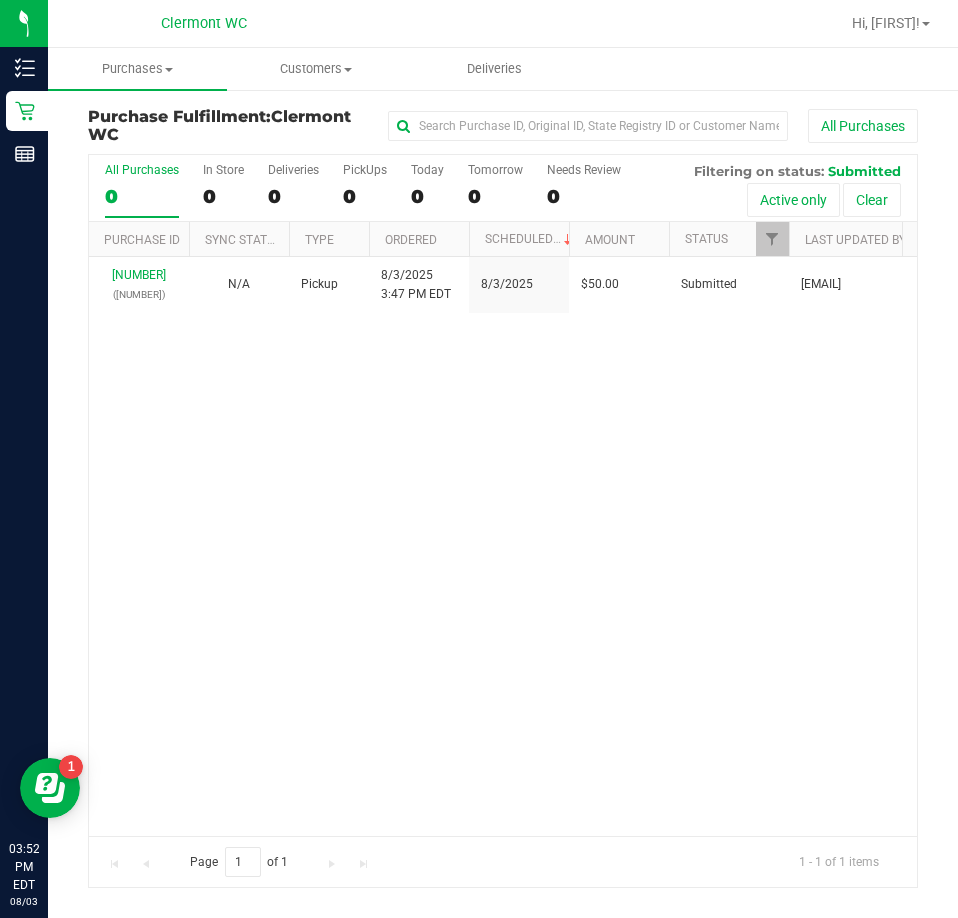 click on "Pickup [DATE] [TIME] [TIMEZONE] [DATE]
$50.00
Submitted [EMAIL]" at bounding box center (503, 546) 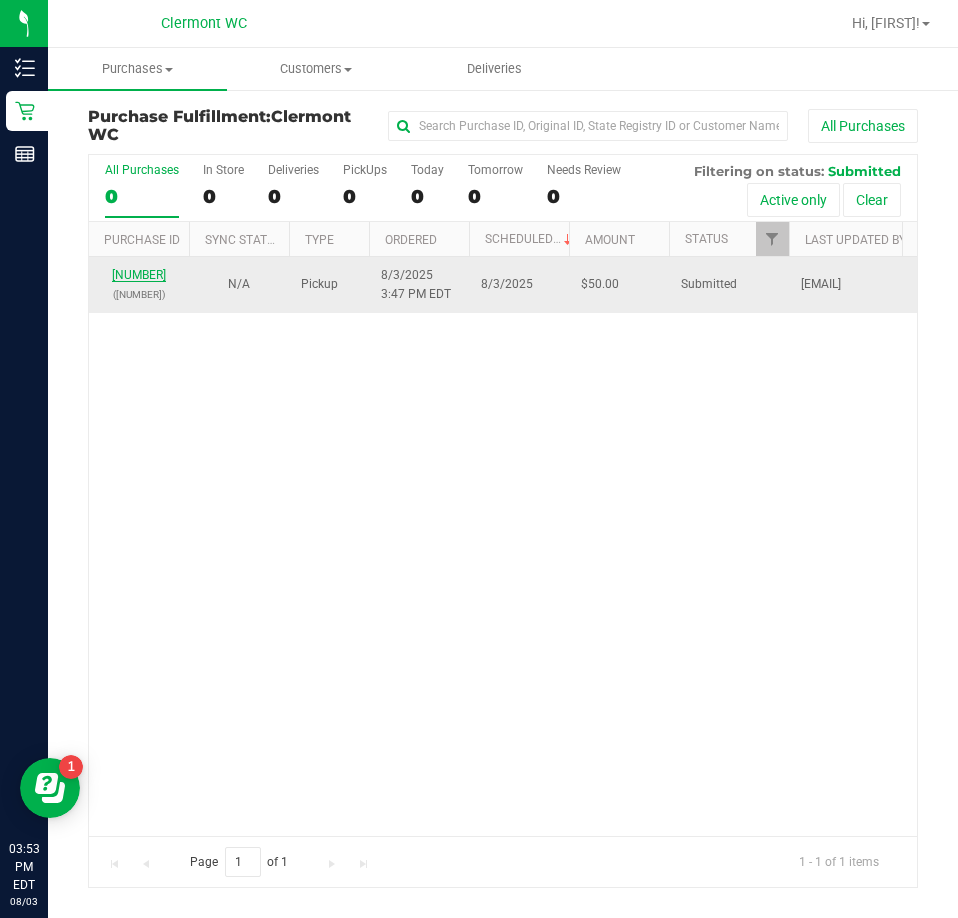 click on "[NUMBER]" at bounding box center (139, 275) 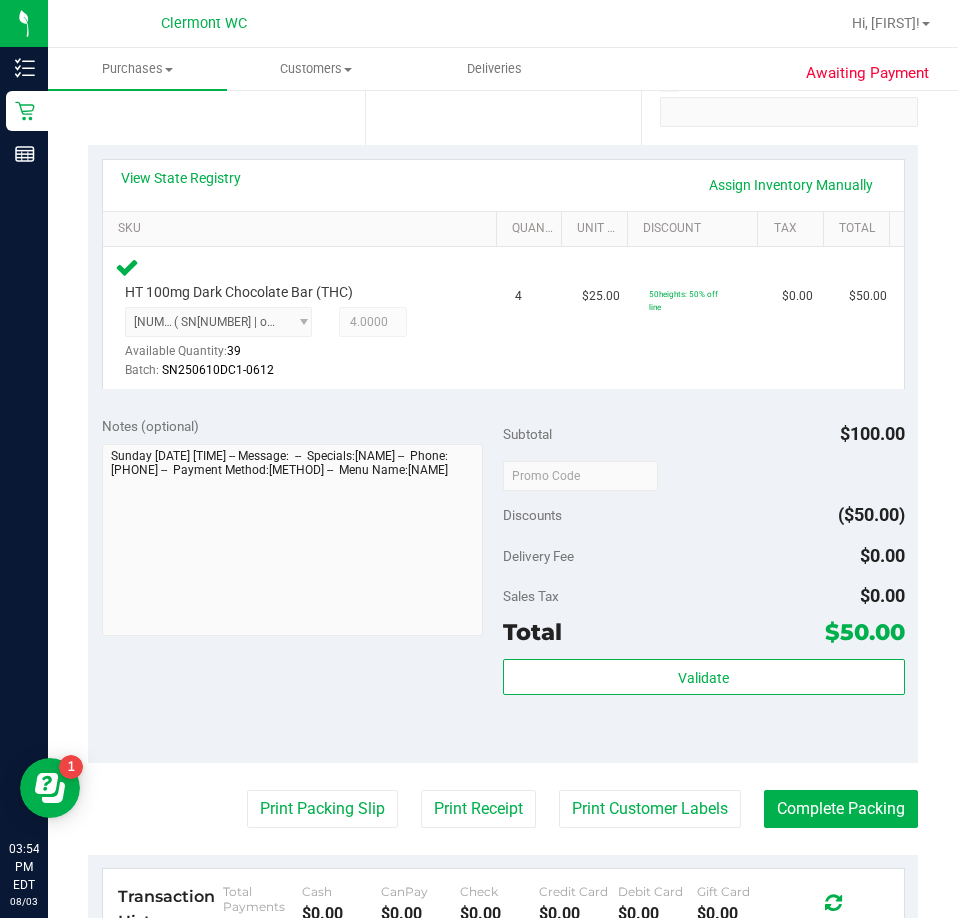 scroll, scrollTop: 414, scrollLeft: 0, axis: vertical 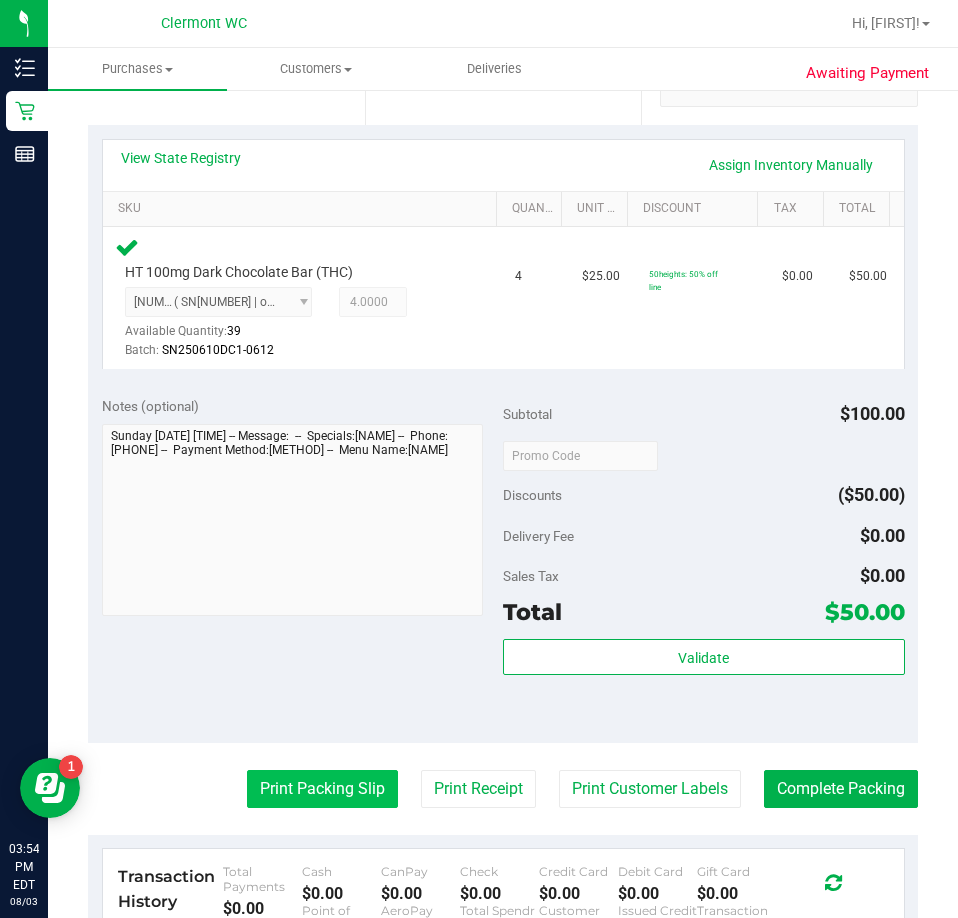 click on "Print Packing Slip" at bounding box center (322, 789) 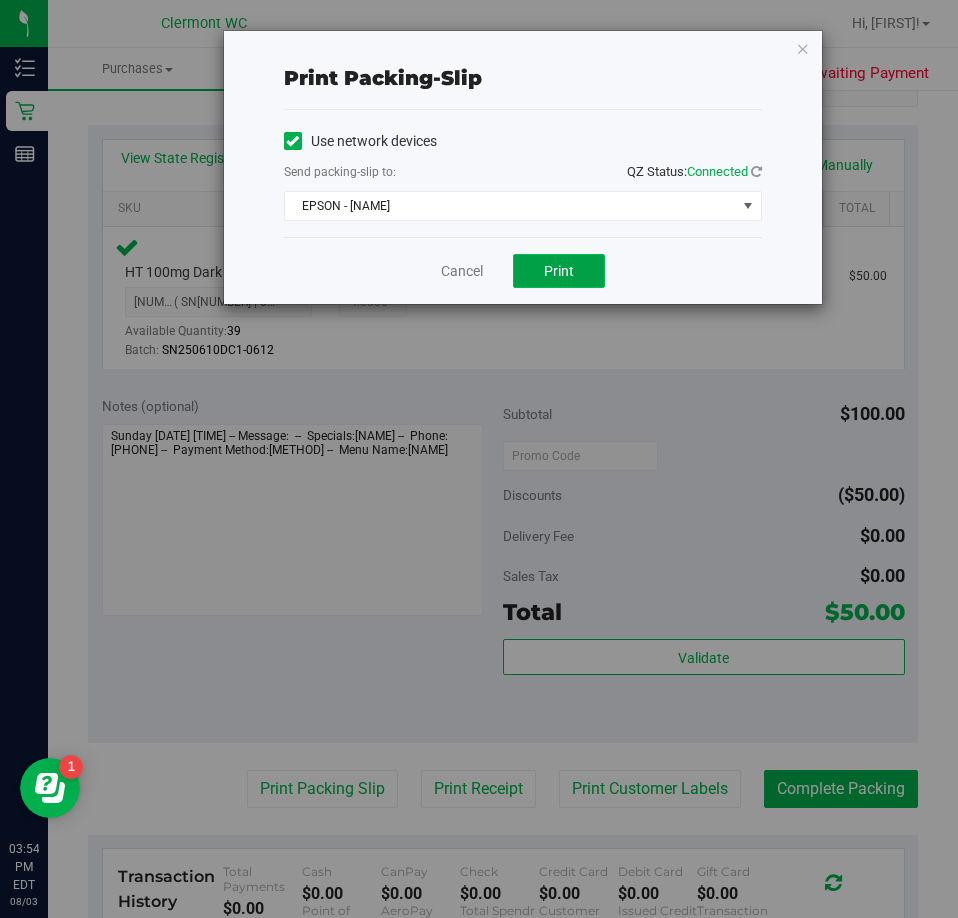 click on "Print" at bounding box center [559, 271] 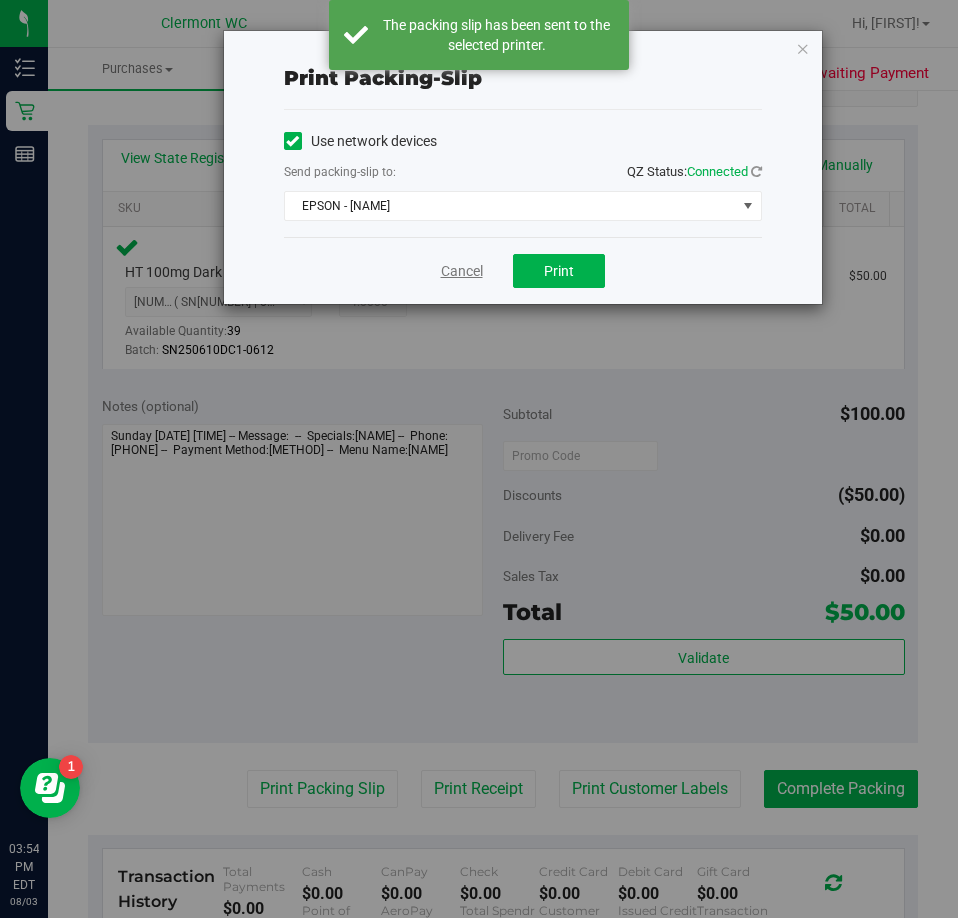 click on "Cancel" at bounding box center (462, 271) 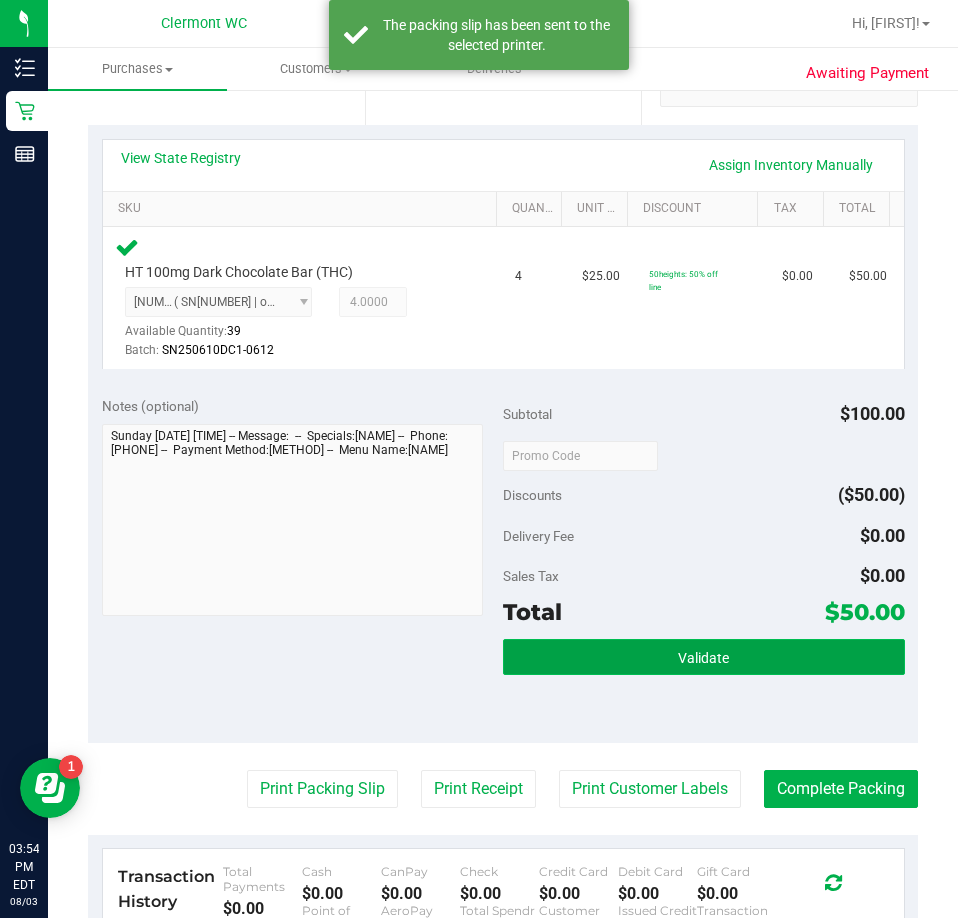 click on "Validate" at bounding box center [703, 658] 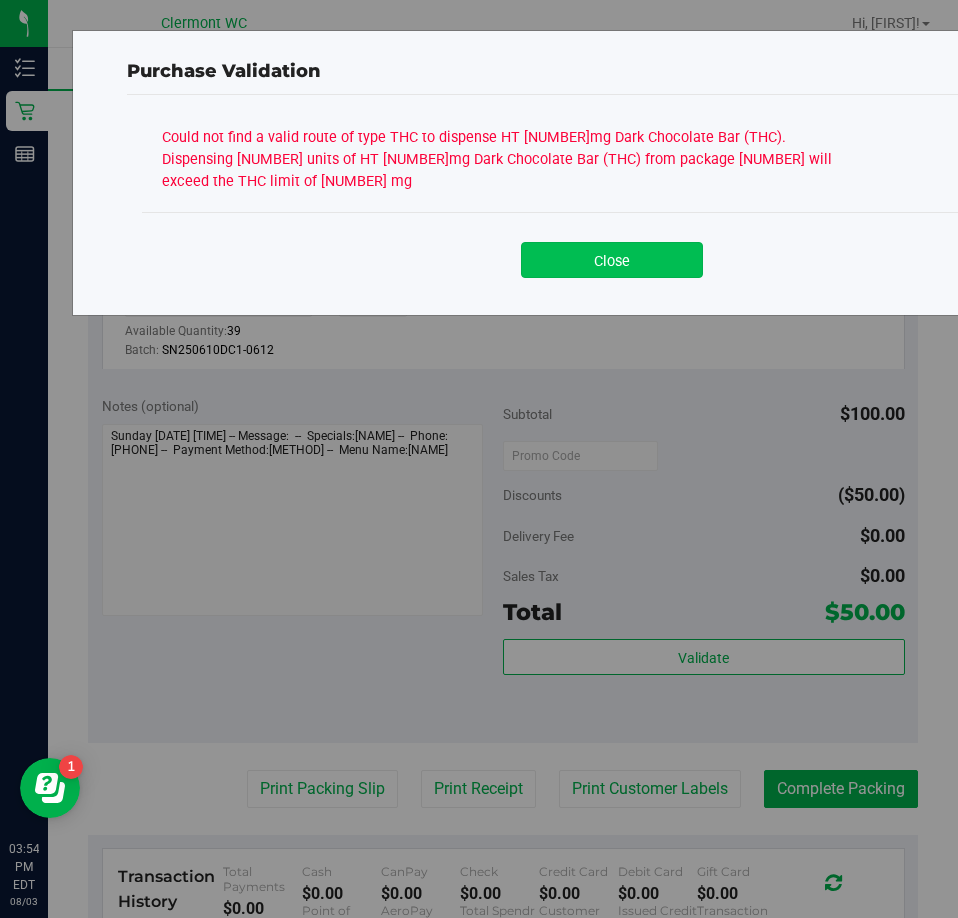 click on "Close" at bounding box center [612, 260] 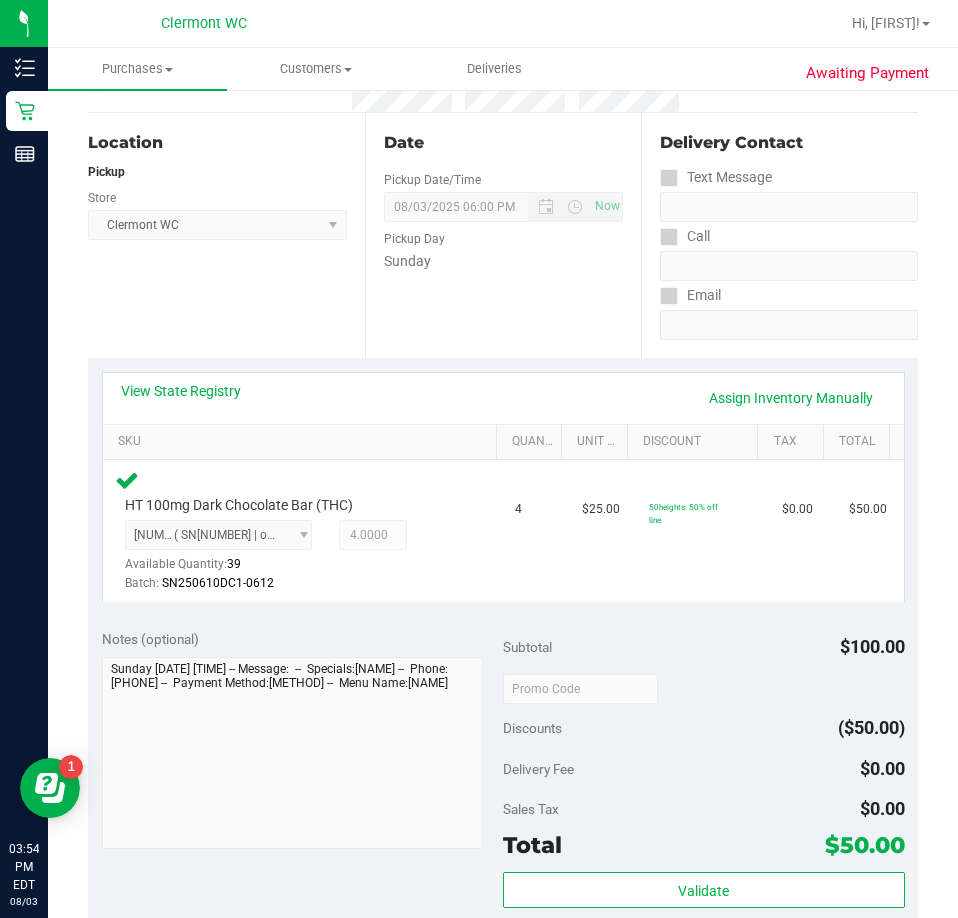 scroll, scrollTop: 14, scrollLeft: 0, axis: vertical 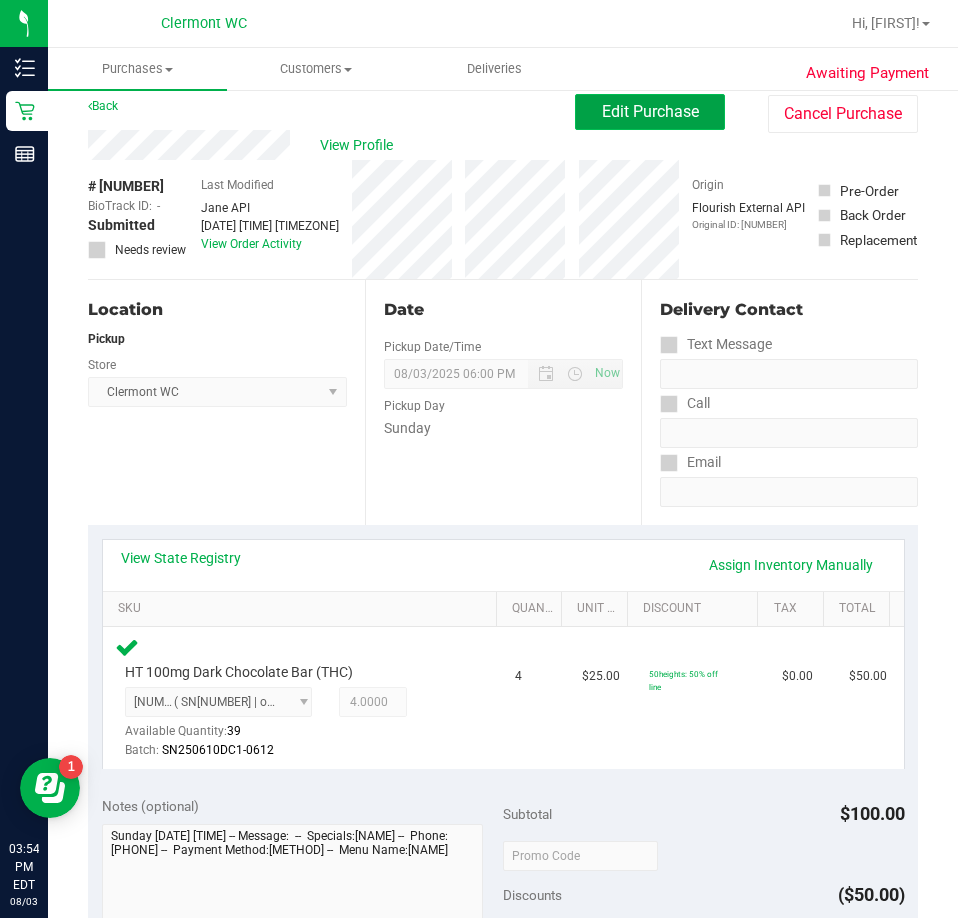 click on "Edit Purchase" at bounding box center (650, 111) 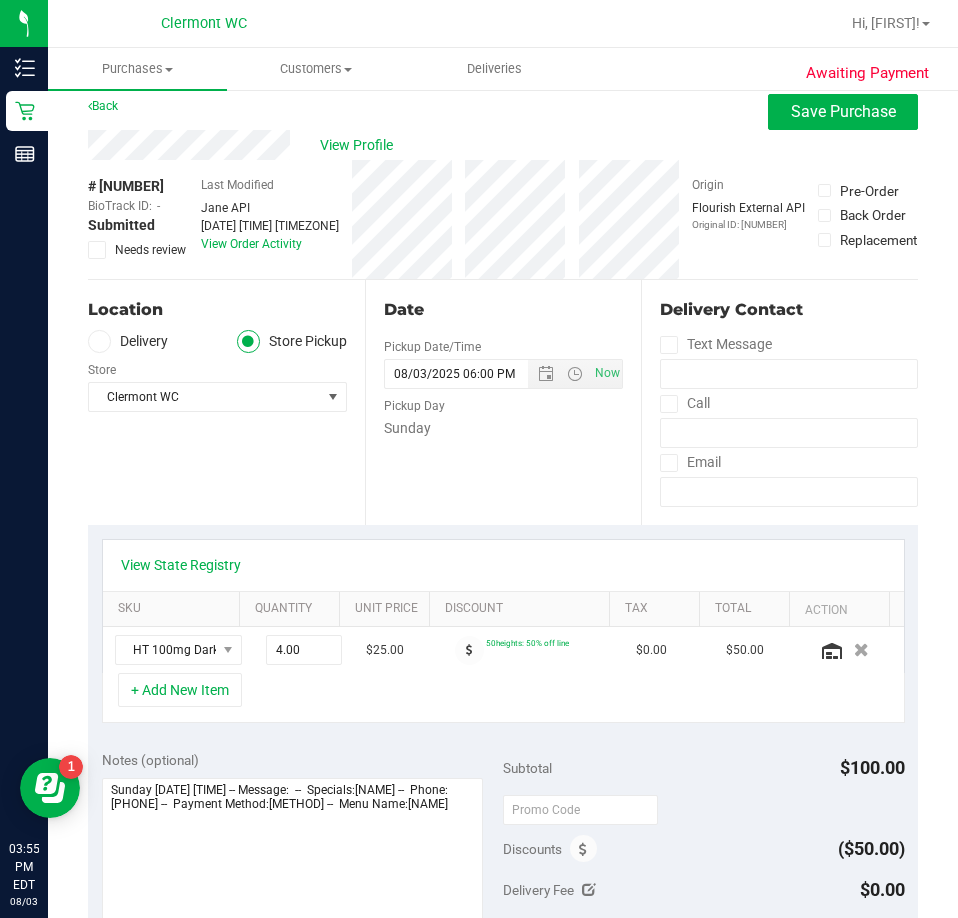 scroll, scrollTop: 0, scrollLeft: 0, axis: both 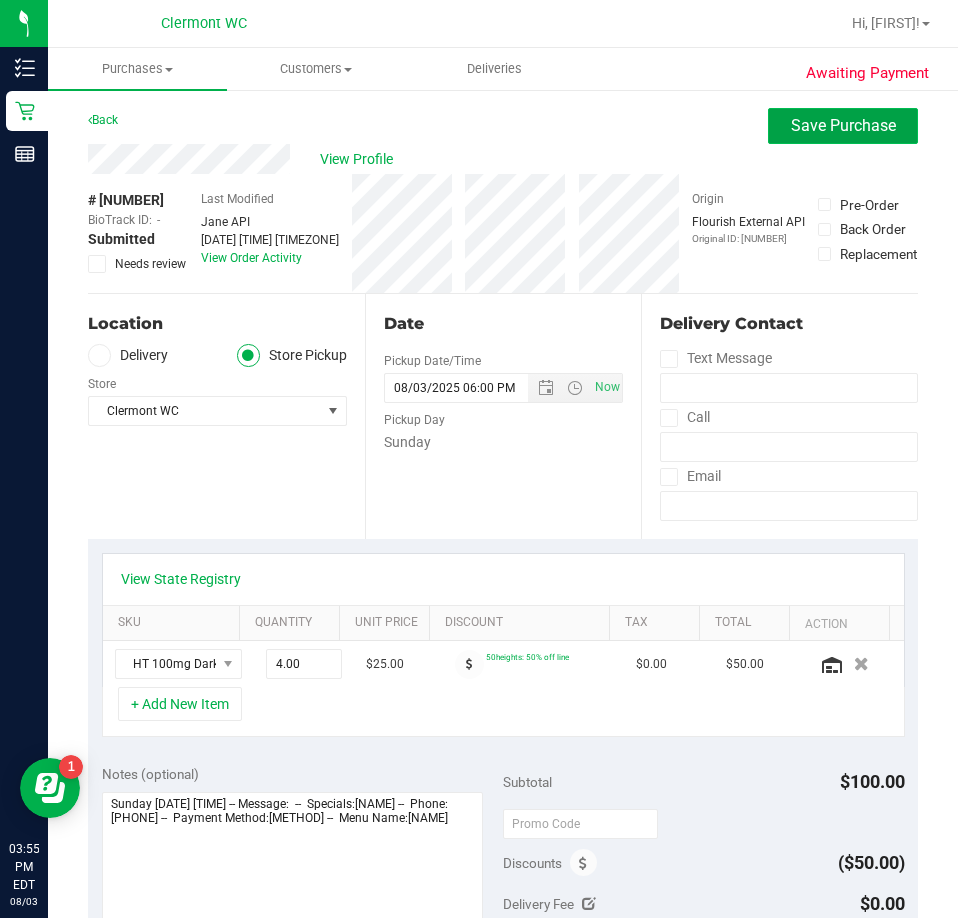 click on "Save Purchase" at bounding box center (843, 126) 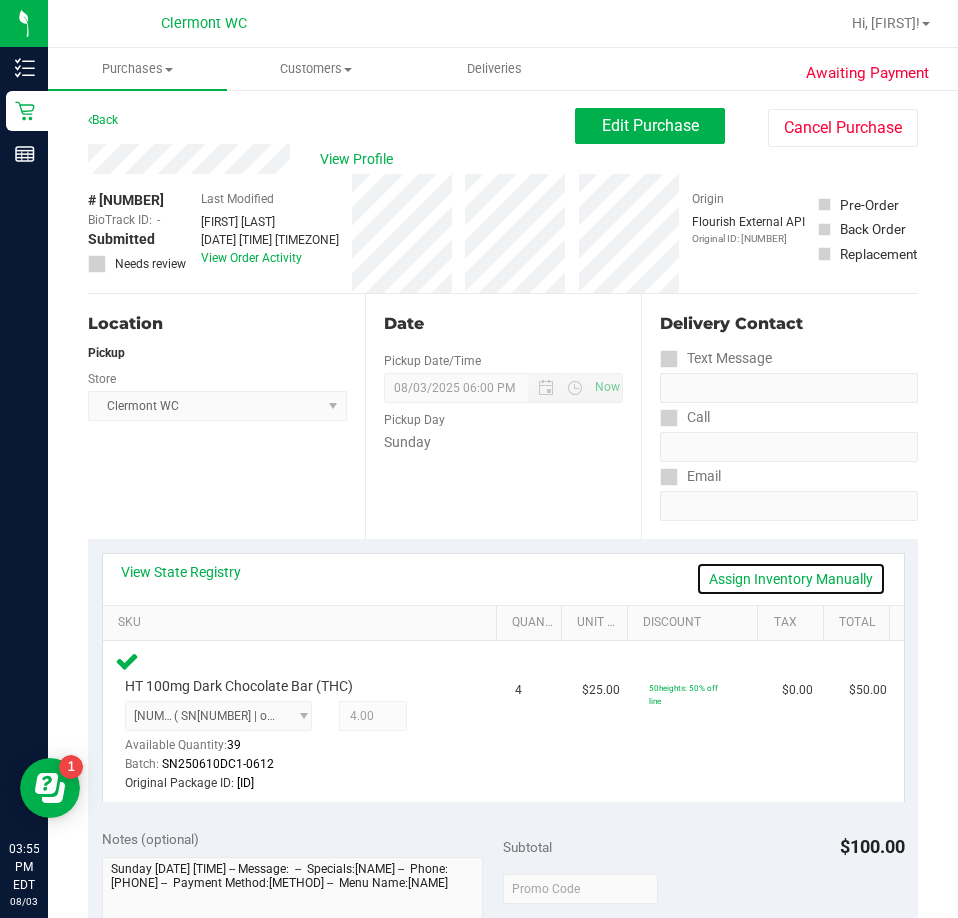 click on "Assign Inventory Manually" at bounding box center [791, 579] 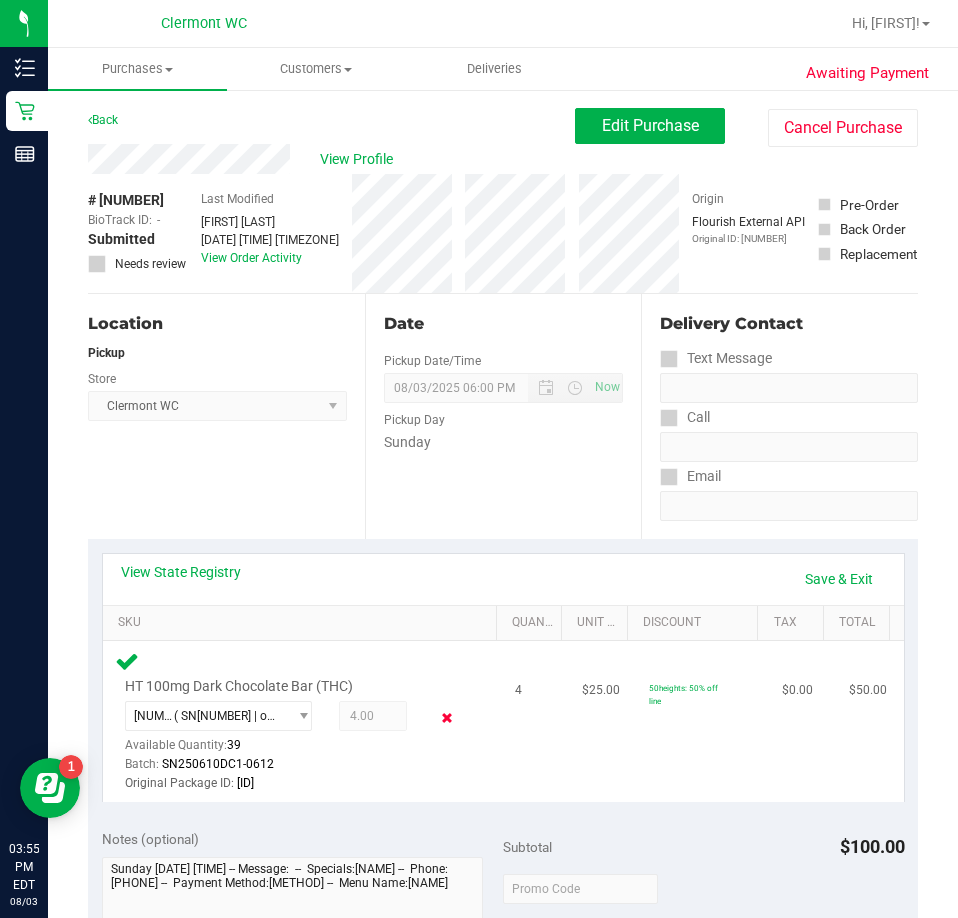 click at bounding box center [447, 718] 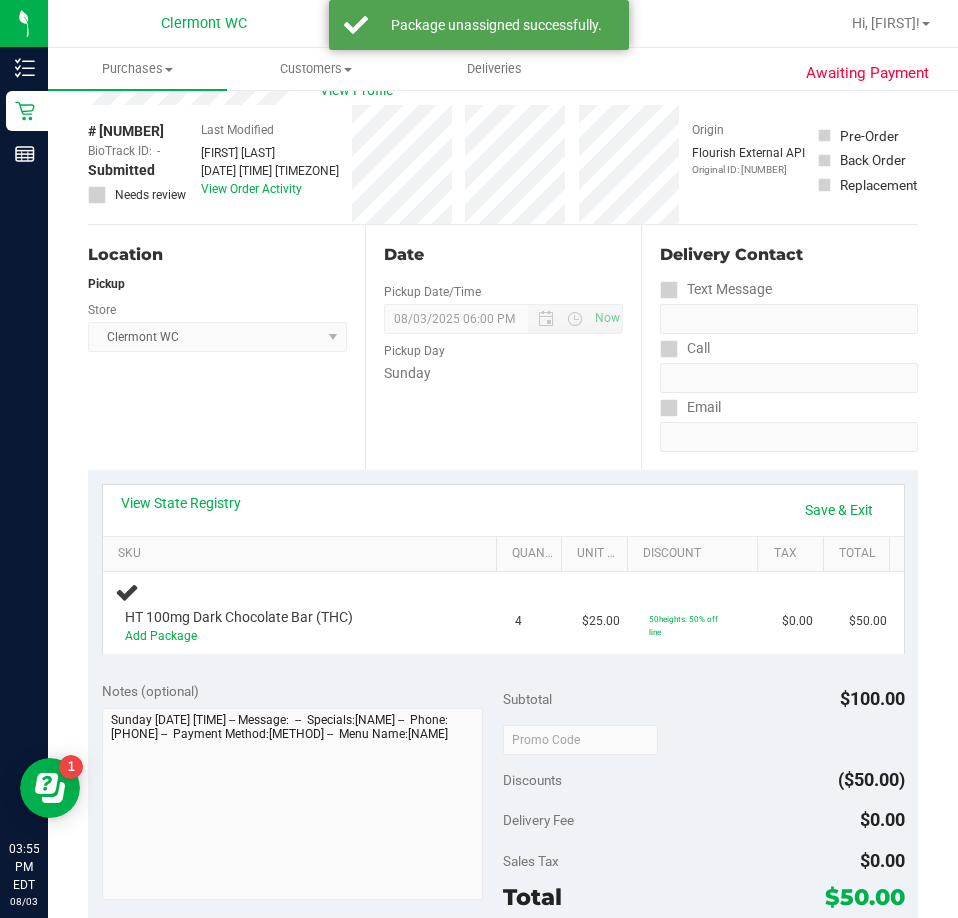 scroll, scrollTop: 200, scrollLeft: 0, axis: vertical 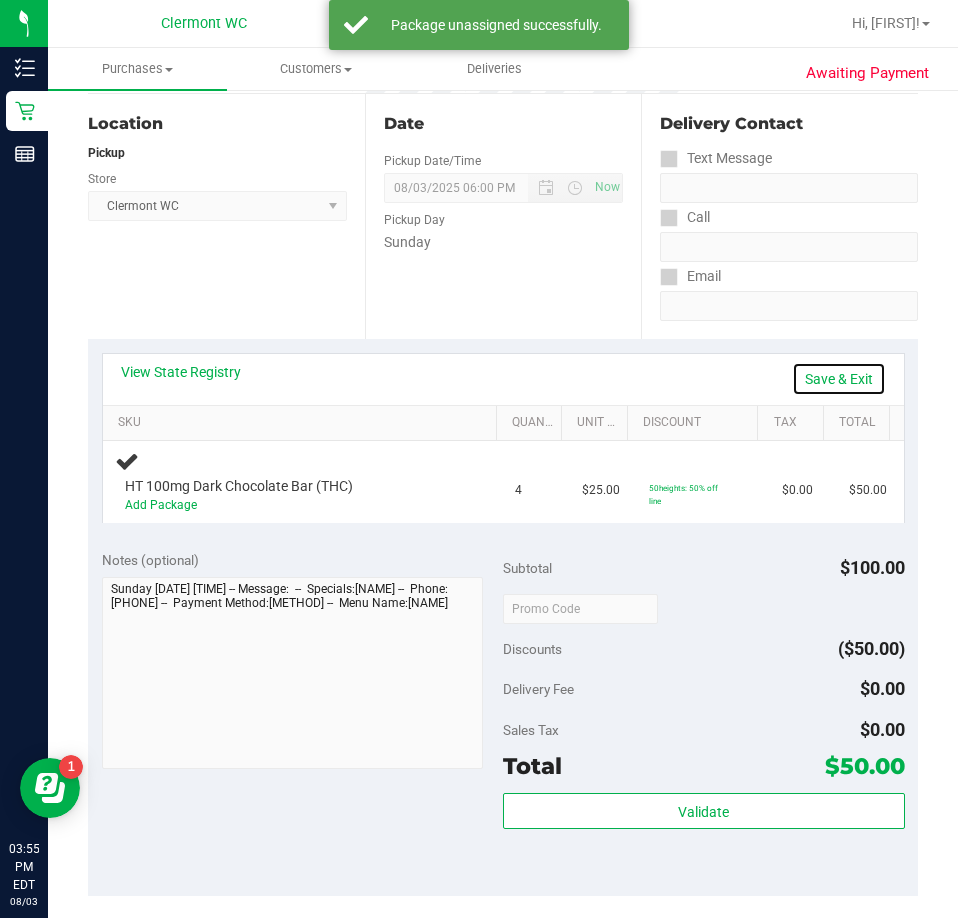 click on "Save & Exit" at bounding box center [839, 379] 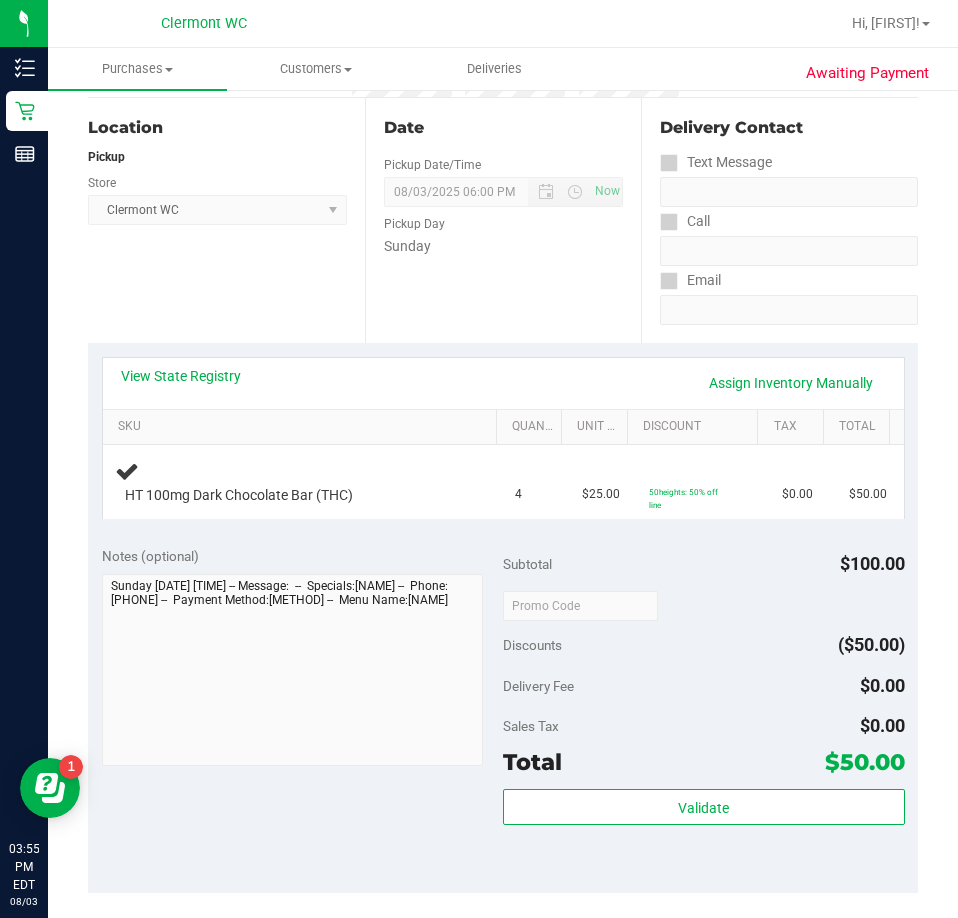 scroll, scrollTop: 300, scrollLeft: 0, axis: vertical 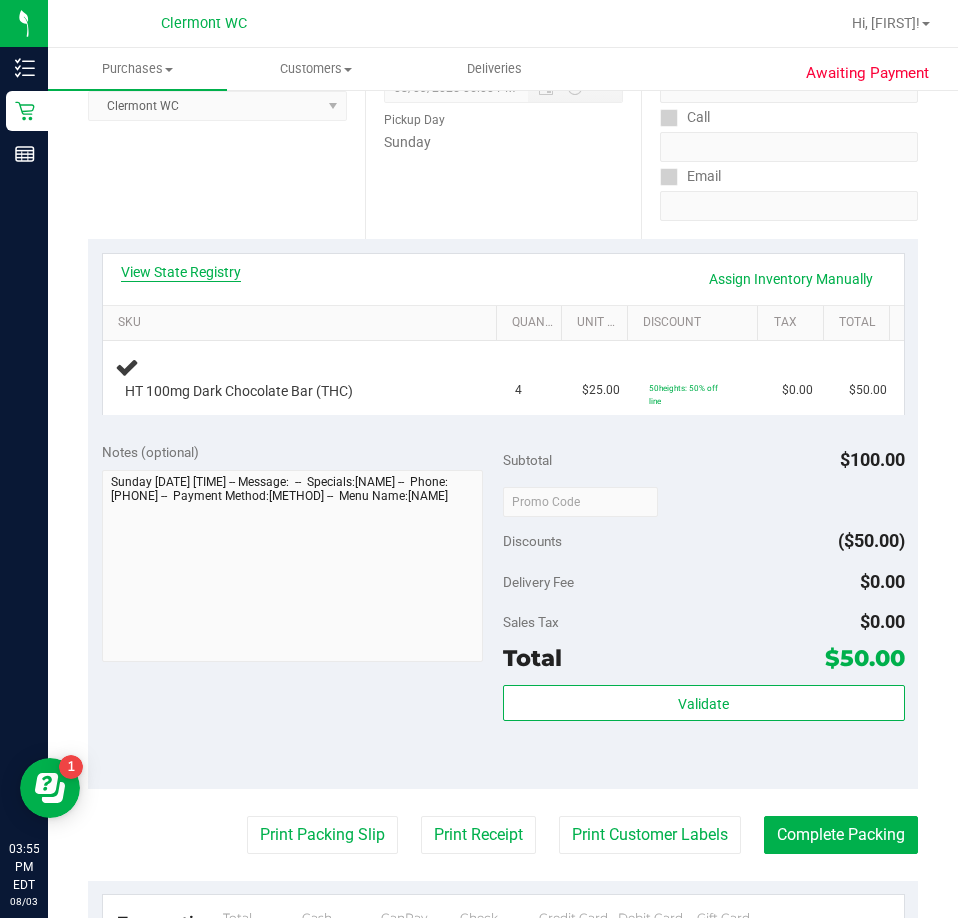 click on "View State Registry" at bounding box center (181, 272) 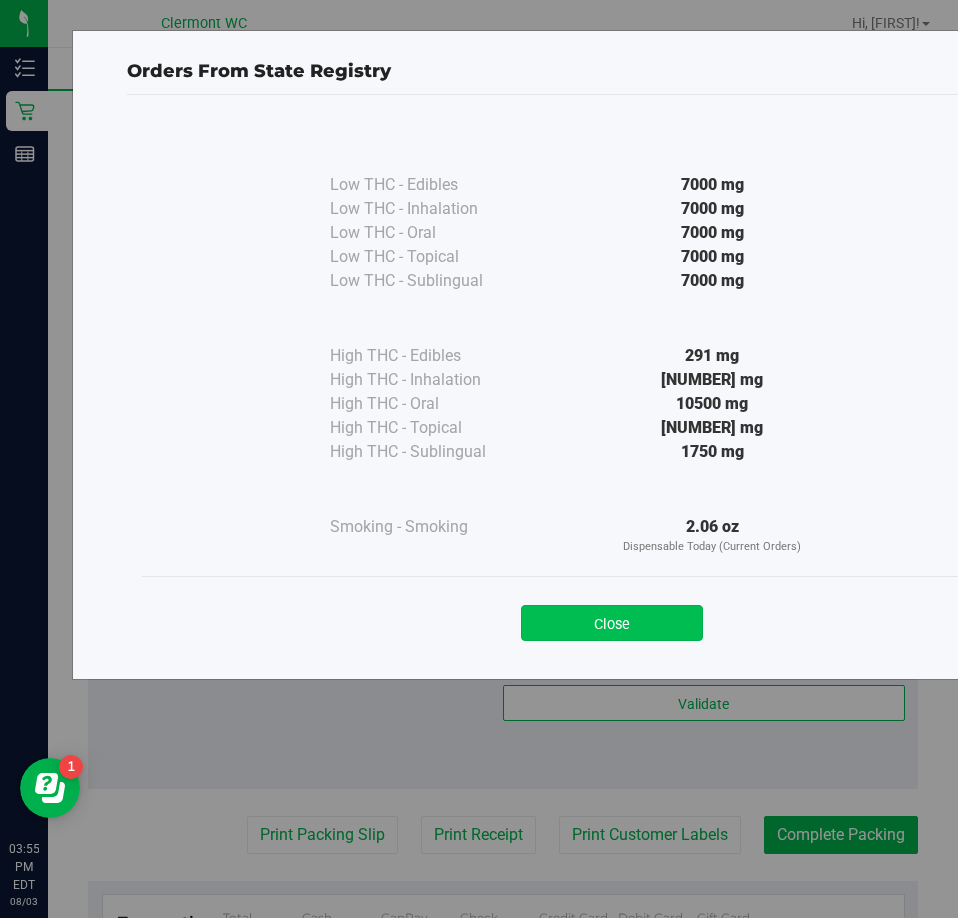 click on "Close" at bounding box center (612, 623) 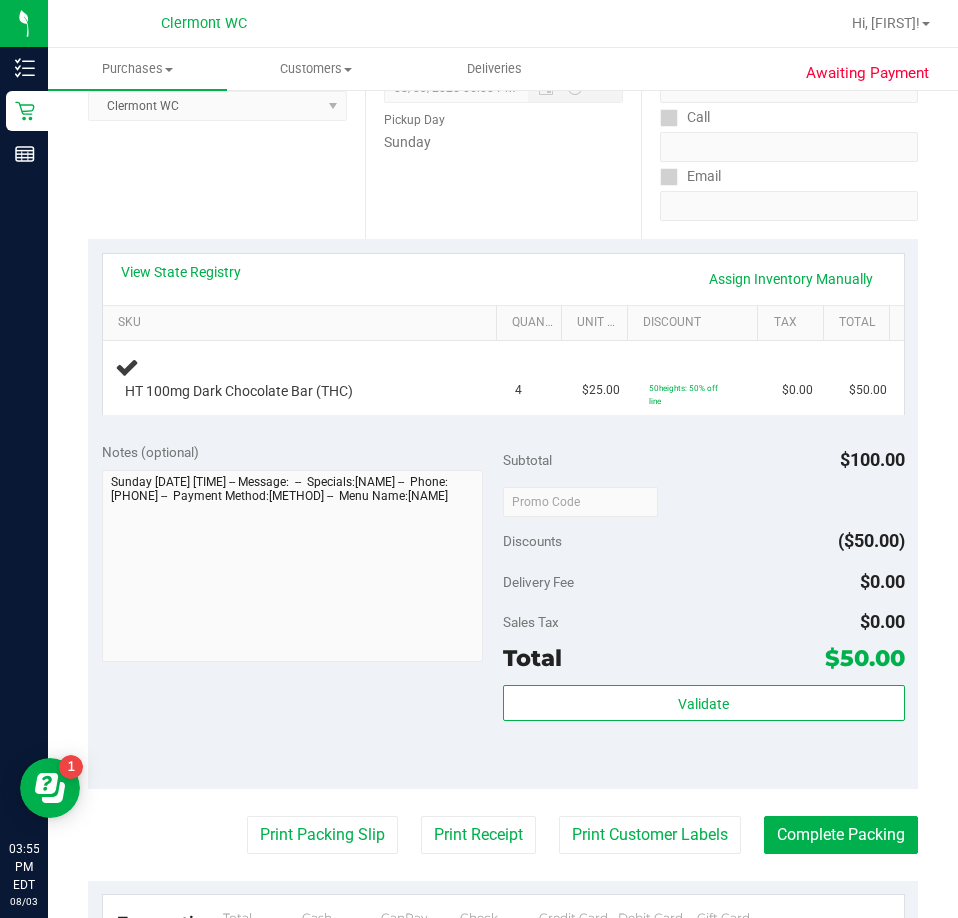 scroll, scrollTop: 0, scrollLeft: 0, axis: both 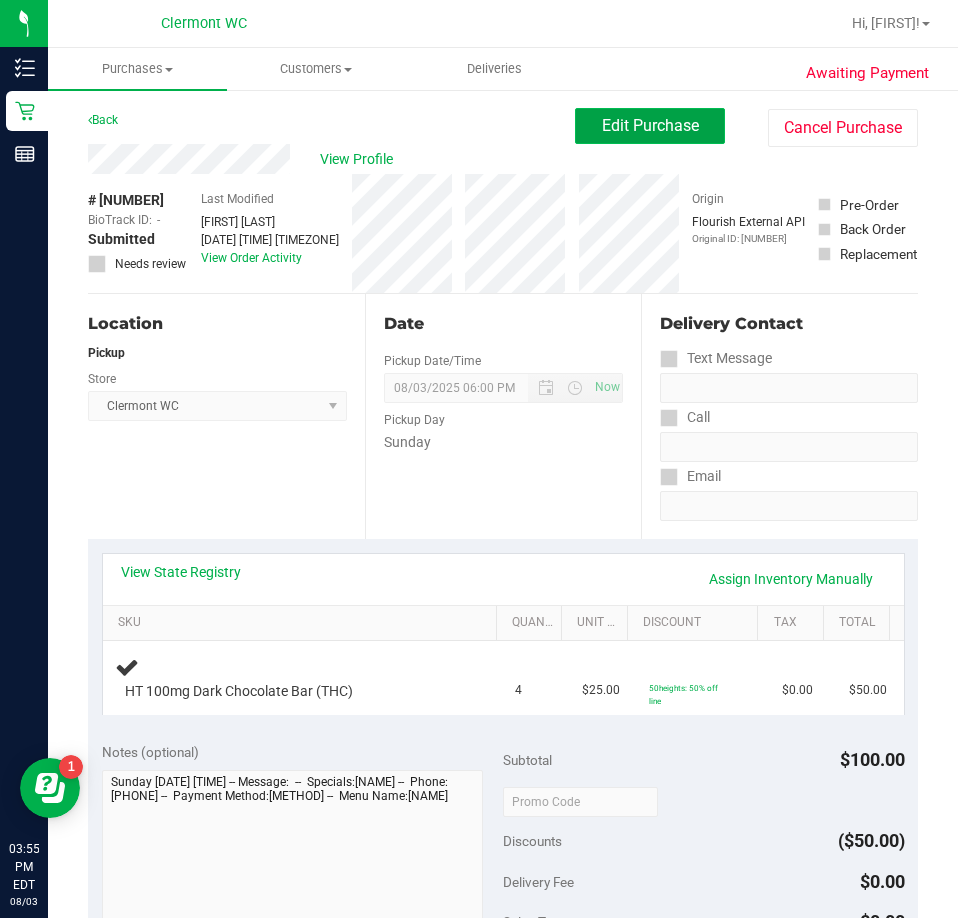 click on "Edit Purchase" at bounding box center [650, 125] 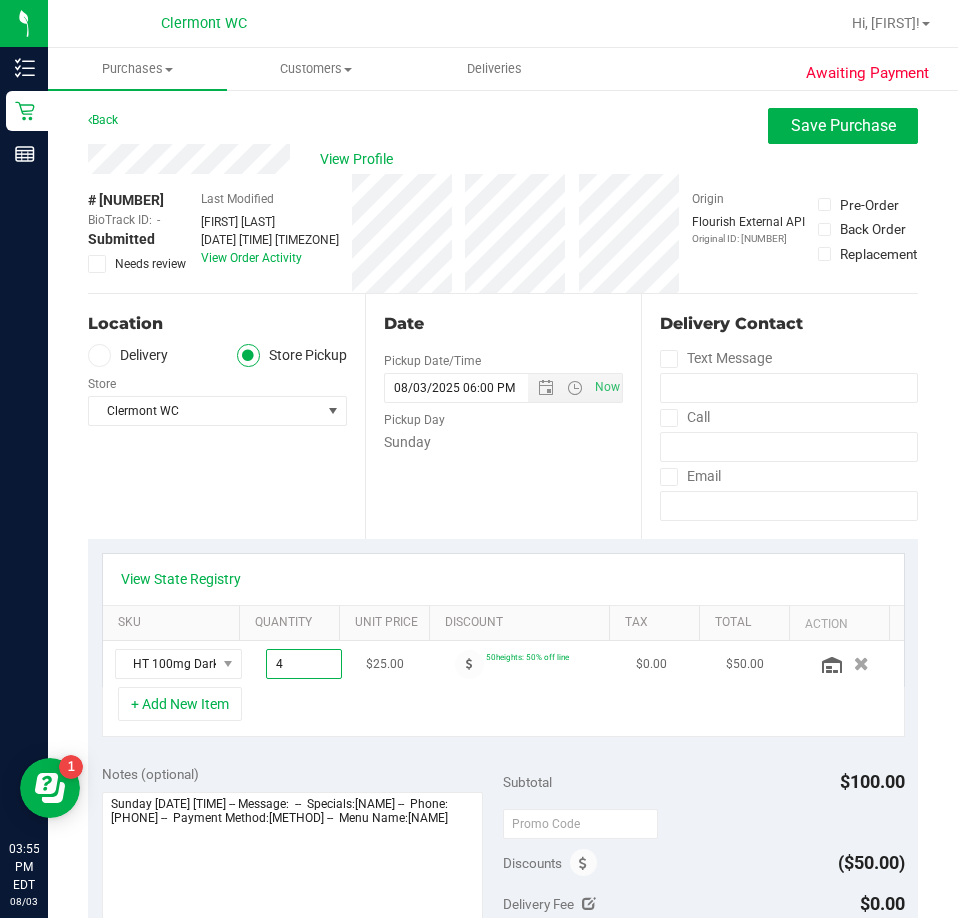 click on "4.00 4" at bounding box center [304, 664] 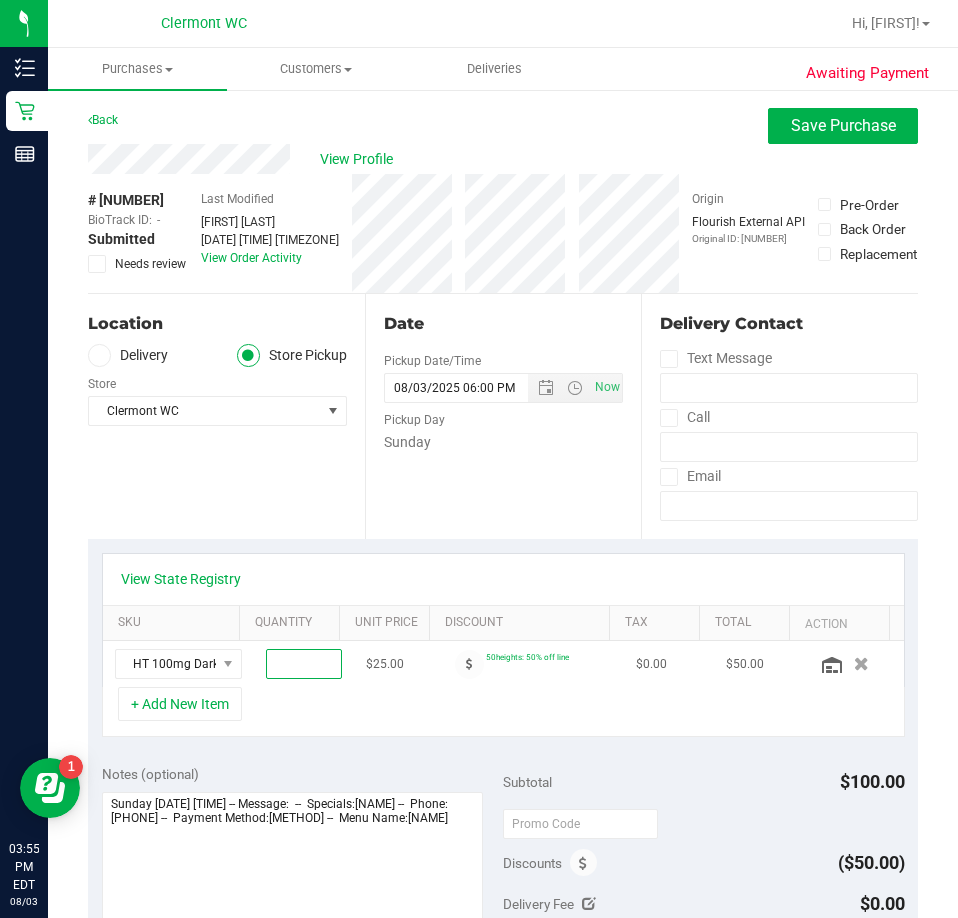 type on "2" 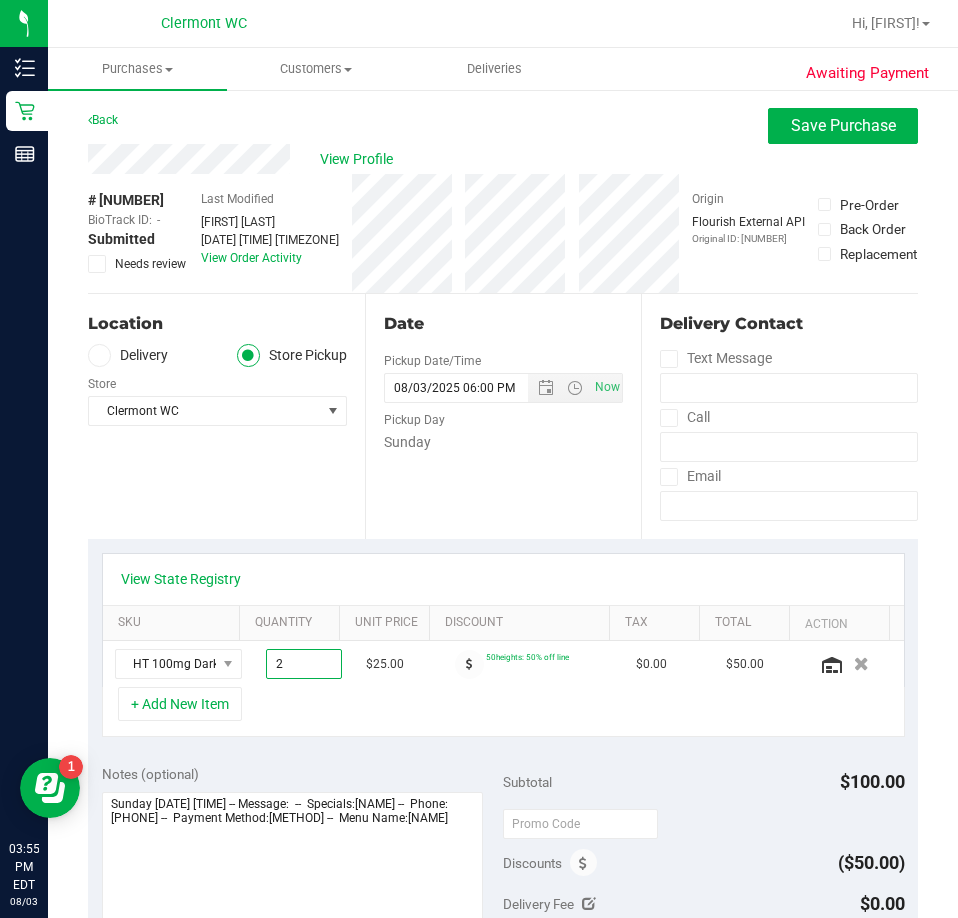 type on "2.00" 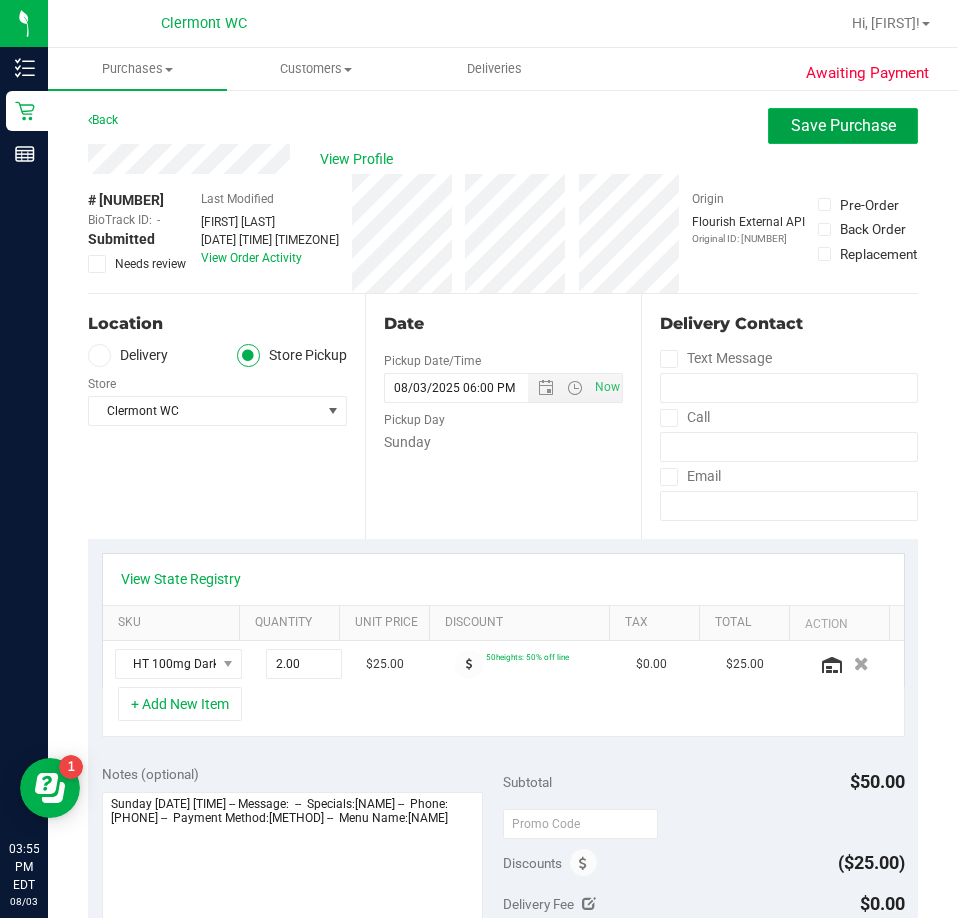 click on "Save Purchase" at bounding box center [843, 126] 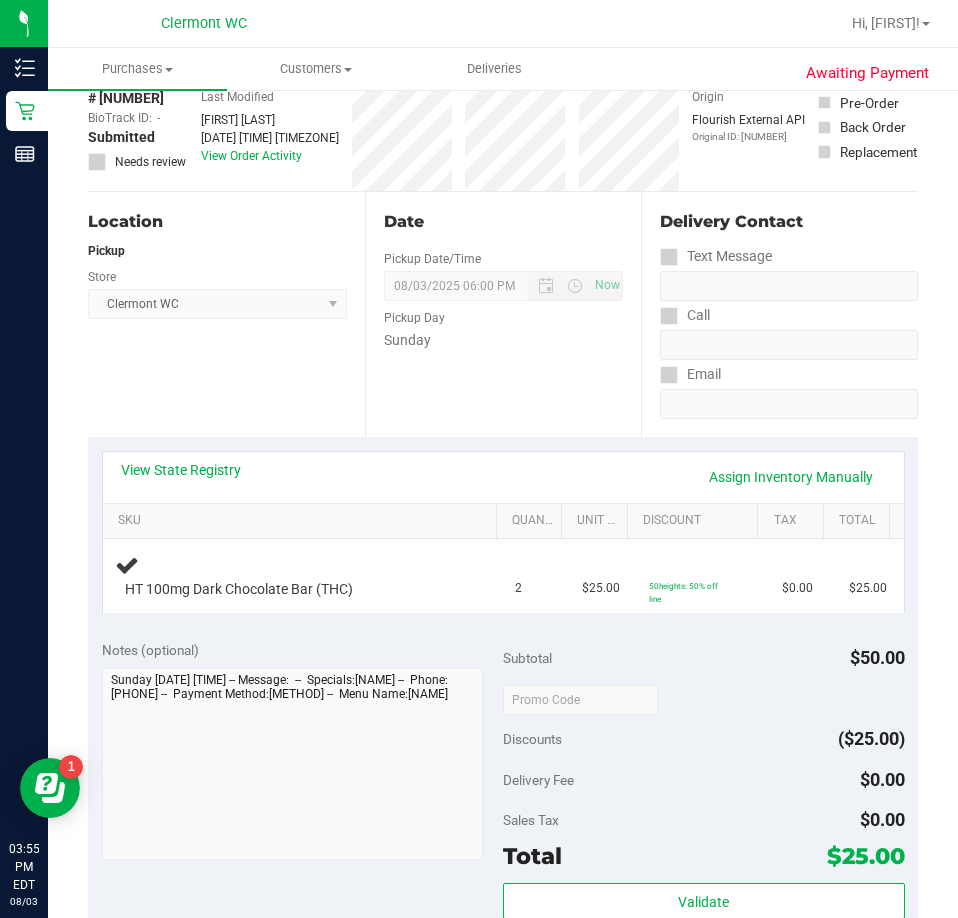 scroll, scrollTop: 200, scrollLeft: 0, axis: vertical 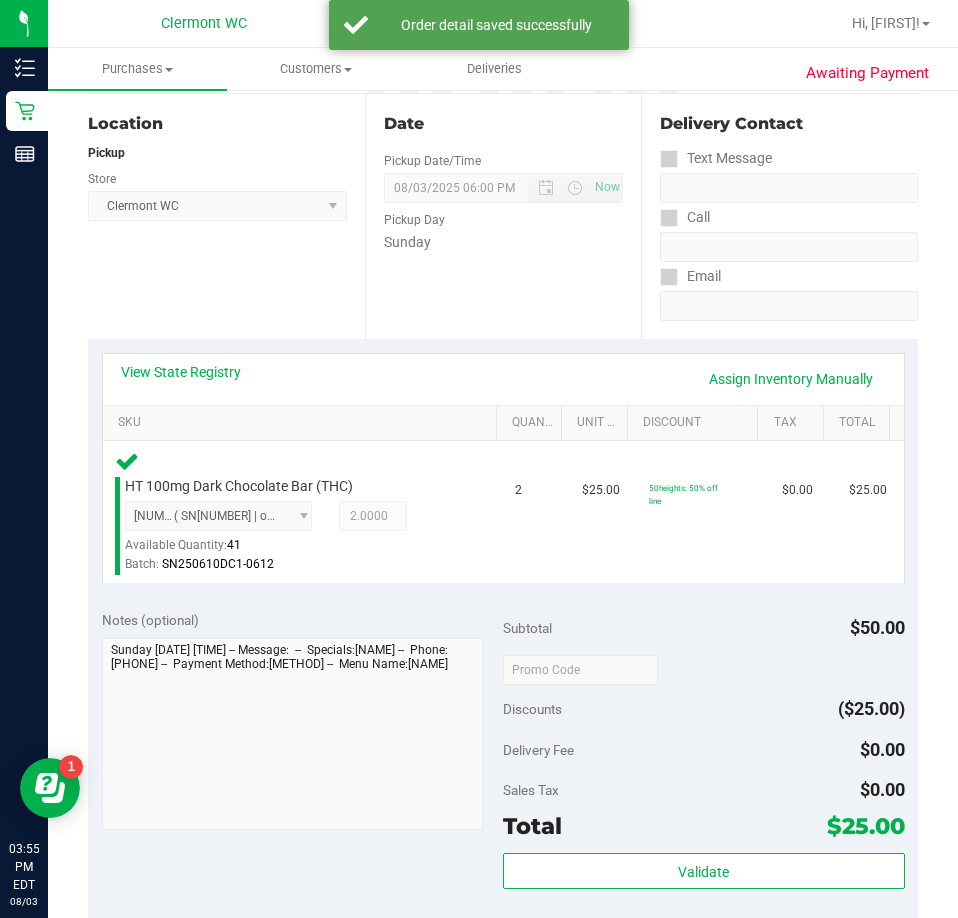 click on "Subtotal
$50.00
Discounts
($25.00)
Delivery Fee
$0.00
Sales Tax
$0.00
Total
$25.00
Validate" at bounding box center [704, 776] 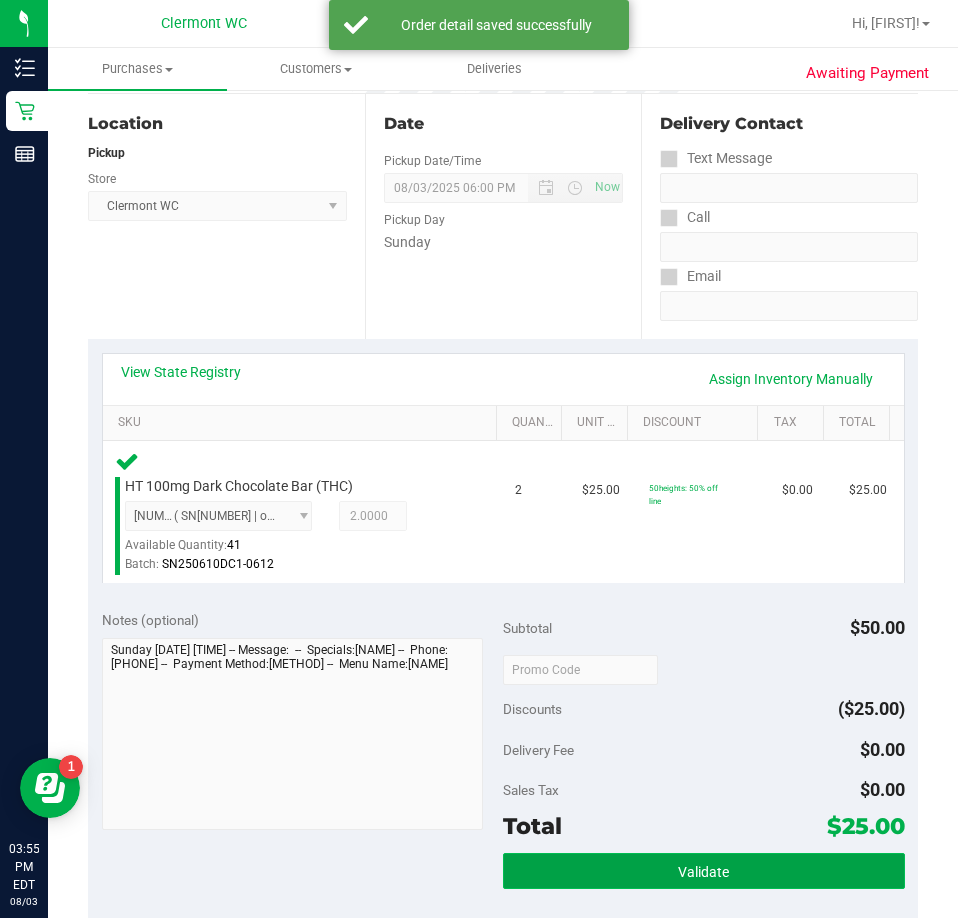click on "Validate" at bounding box center [704, 871] 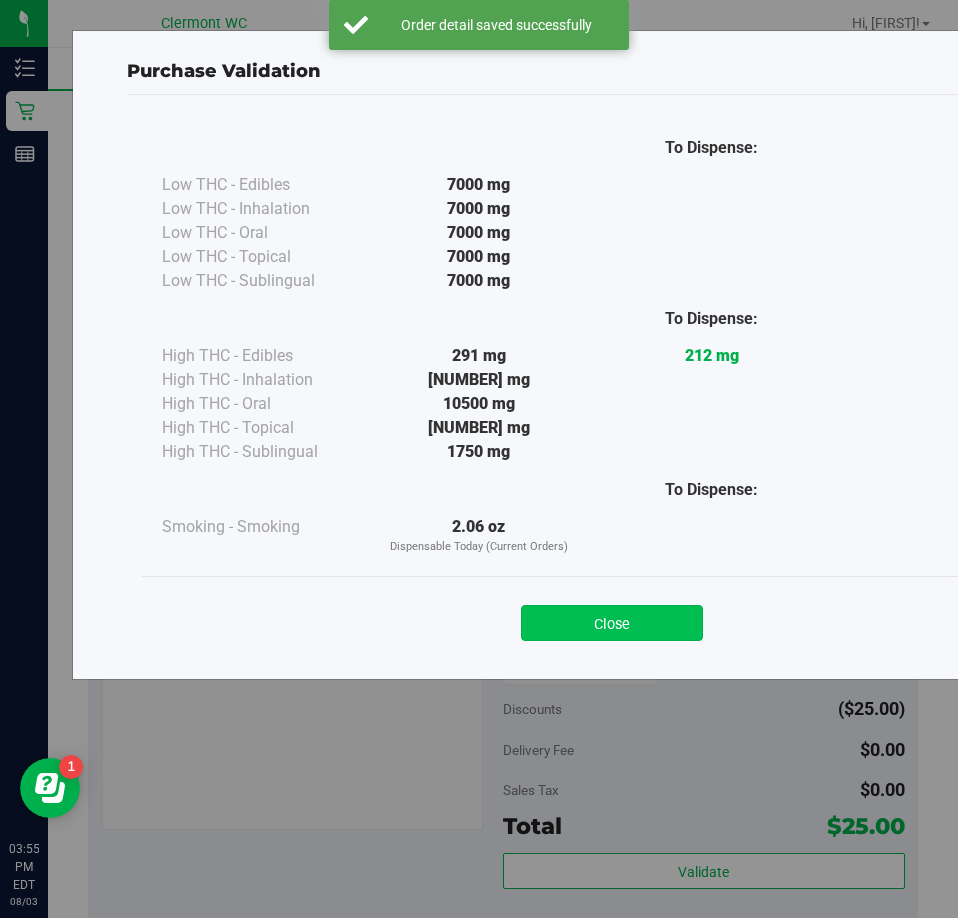 click on "Close" at bounding box center [612, 623] 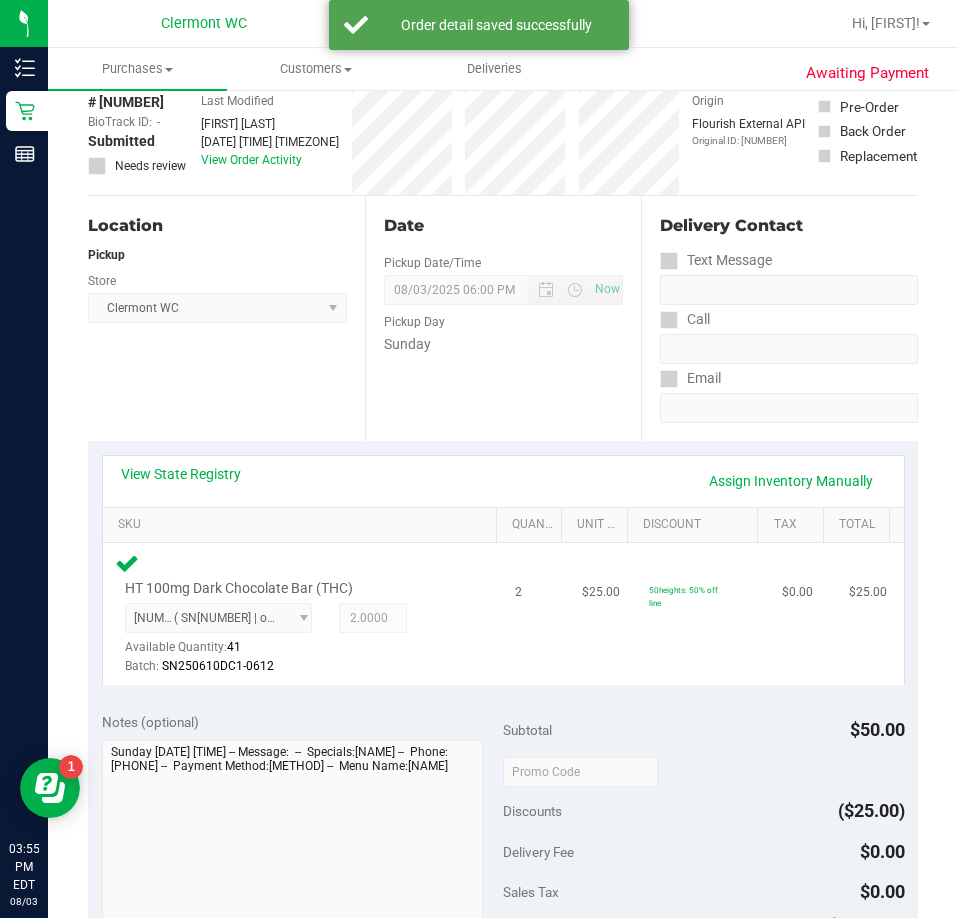 scroll, scrollTop: 0, scrollLeft: 0, axis: both 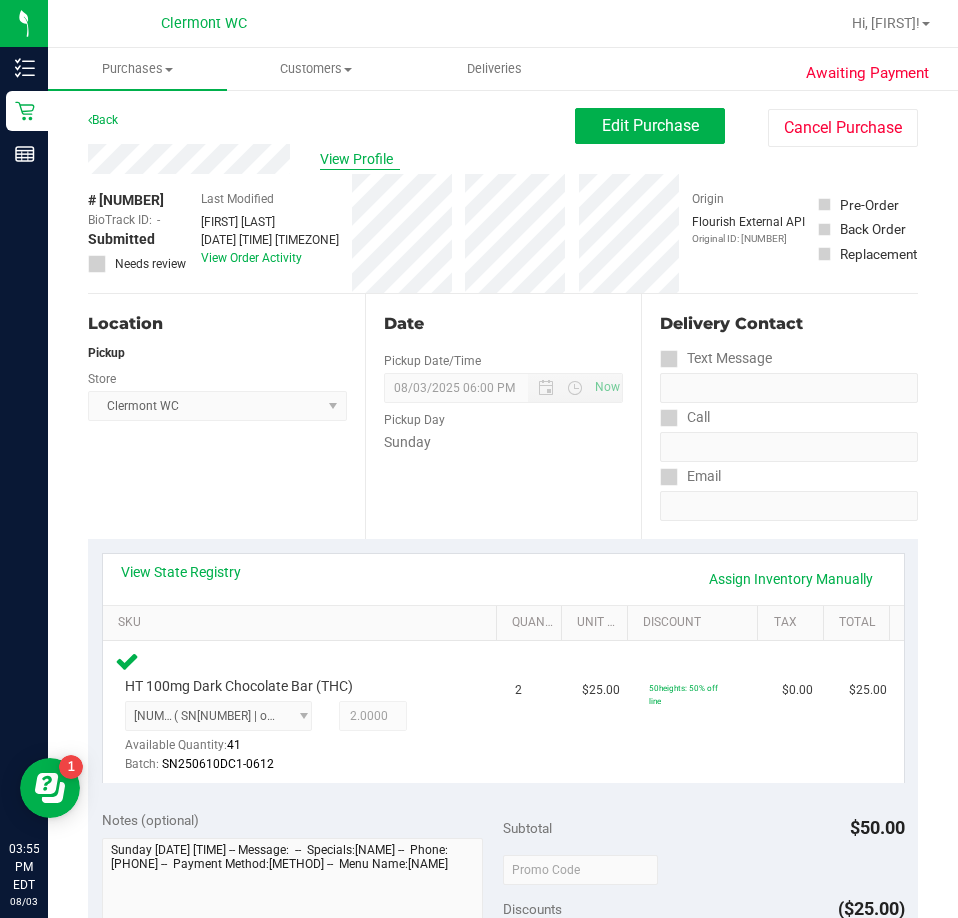 click on "View Profile" at bounding box center (360, 159) 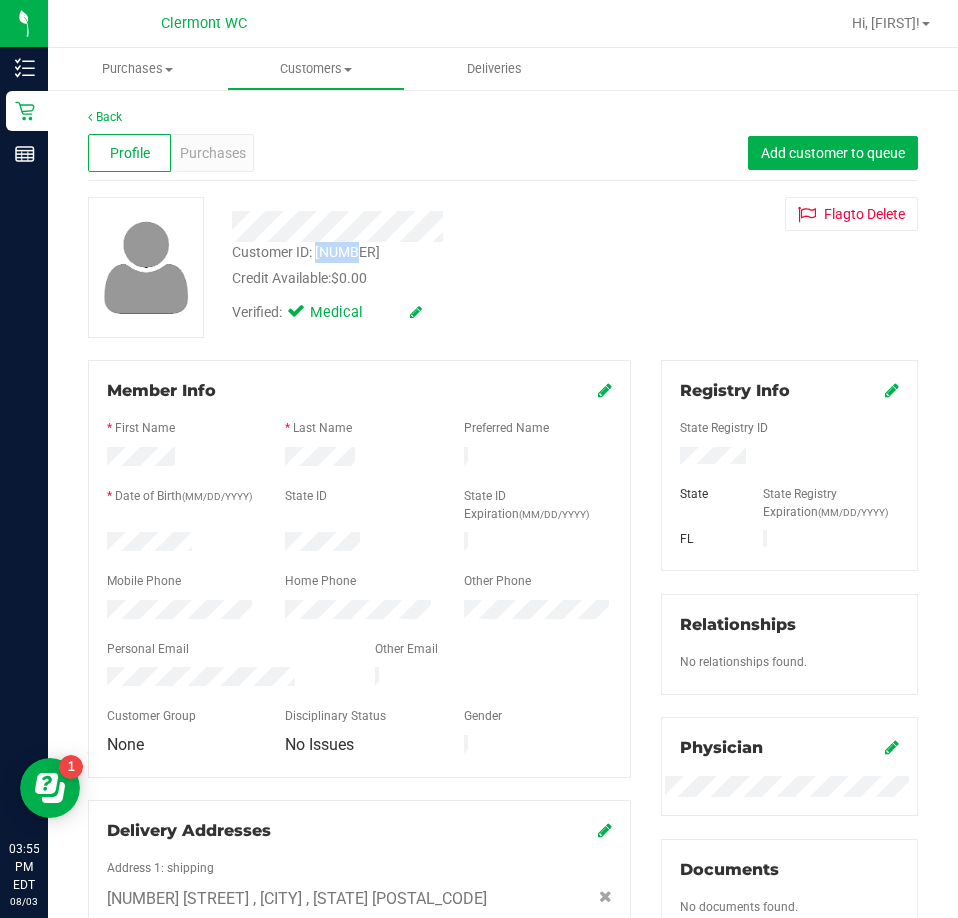 drag, startPoint x: 320, startPoint y: 251, endPoint x: 381, endPoint y: 251, distance: 61 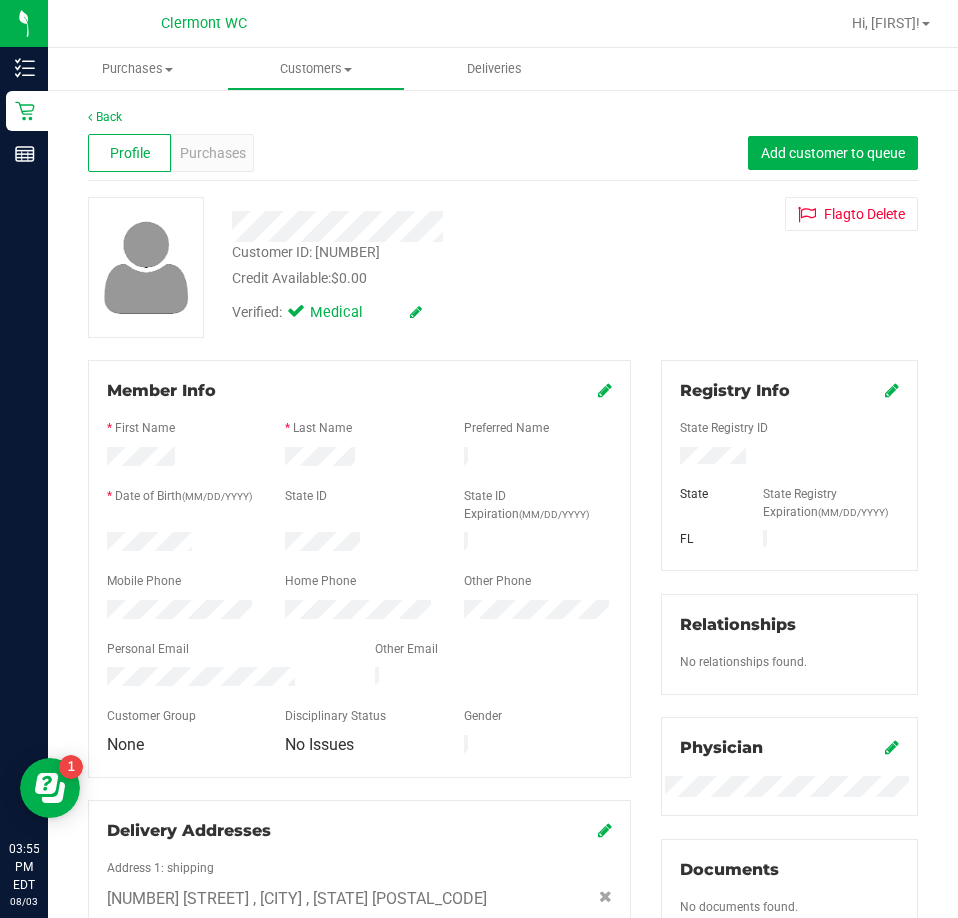 click on "Customer ID: [NUMBER]
Credit Available:
$0.00" at bounding box center [432, 265] 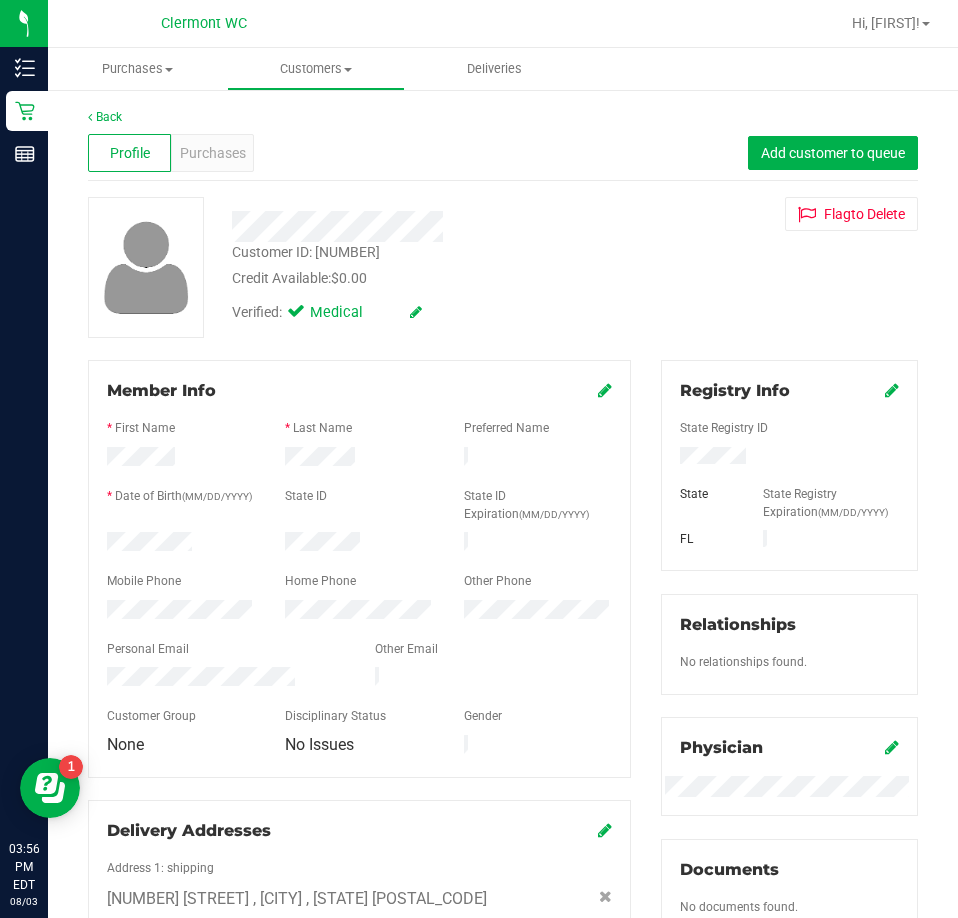 click on "Customer ID: [NUMBER]
Credit Available:
$0.00
Verified:
Medical" at bounding box center [503, 777] 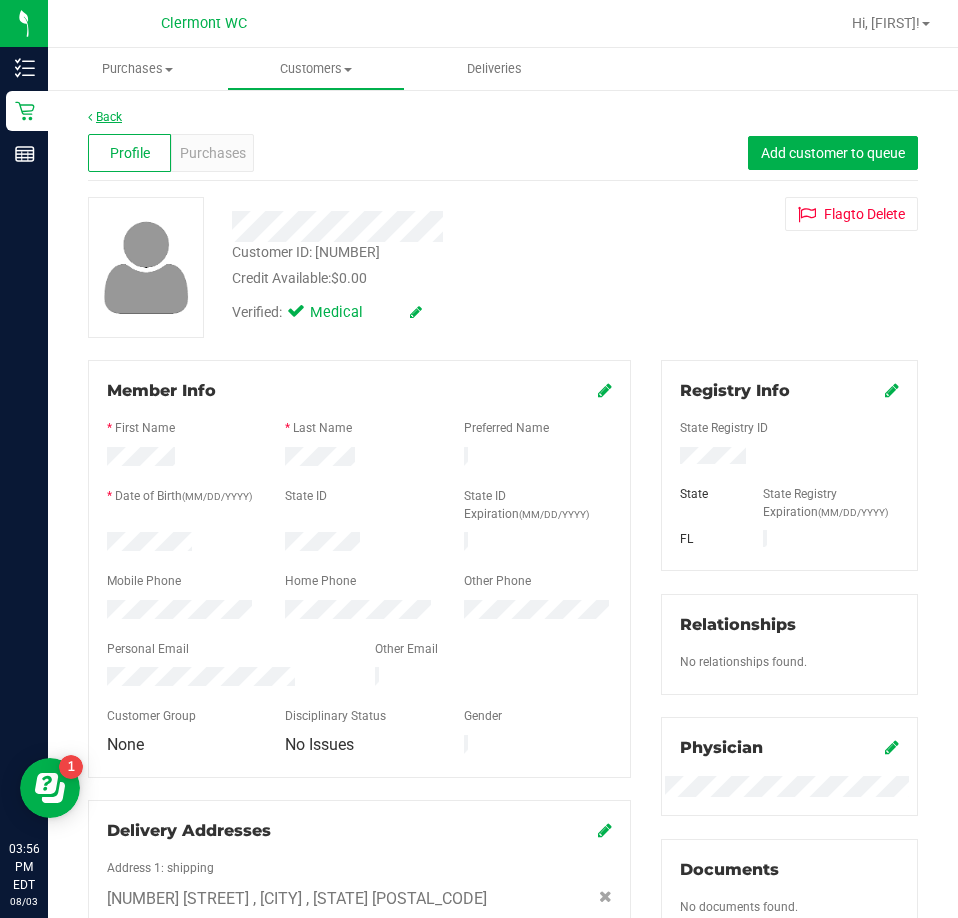 click on "Back" at bounding box center (105, 117) 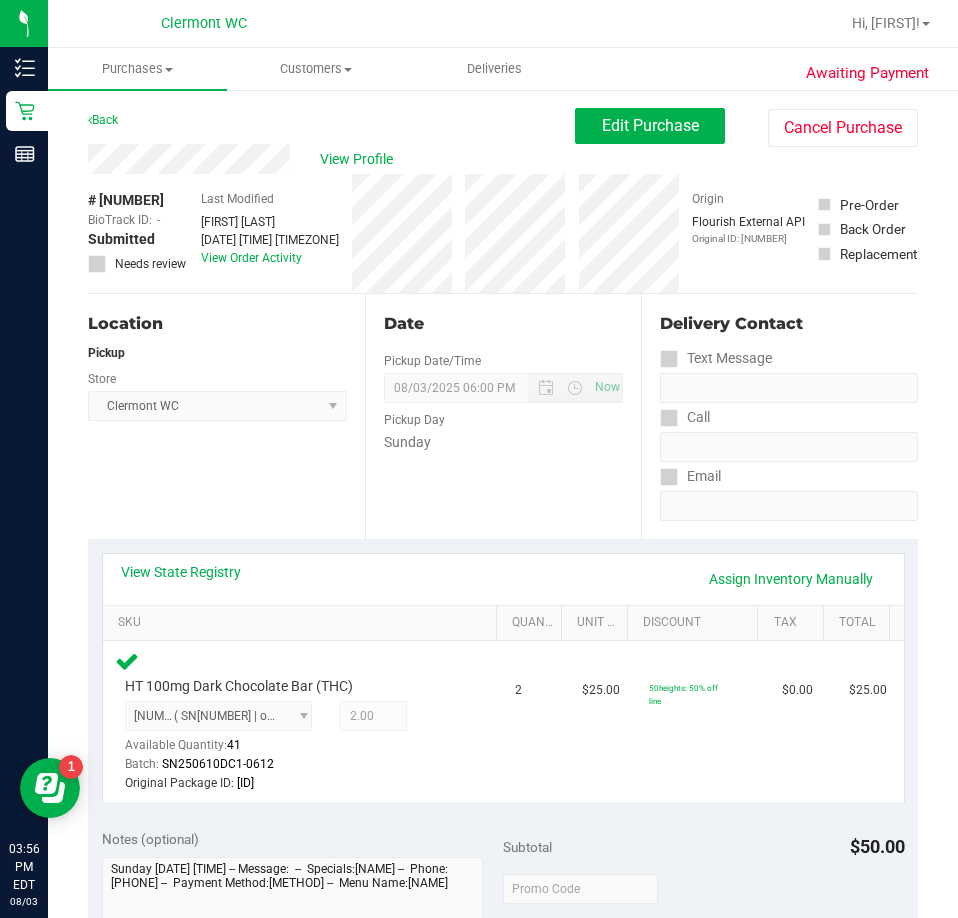 drag, startPoint x: 85, startPoint y: 204, endPoint x: 172, endPoint y: 196, distance: 87.36704 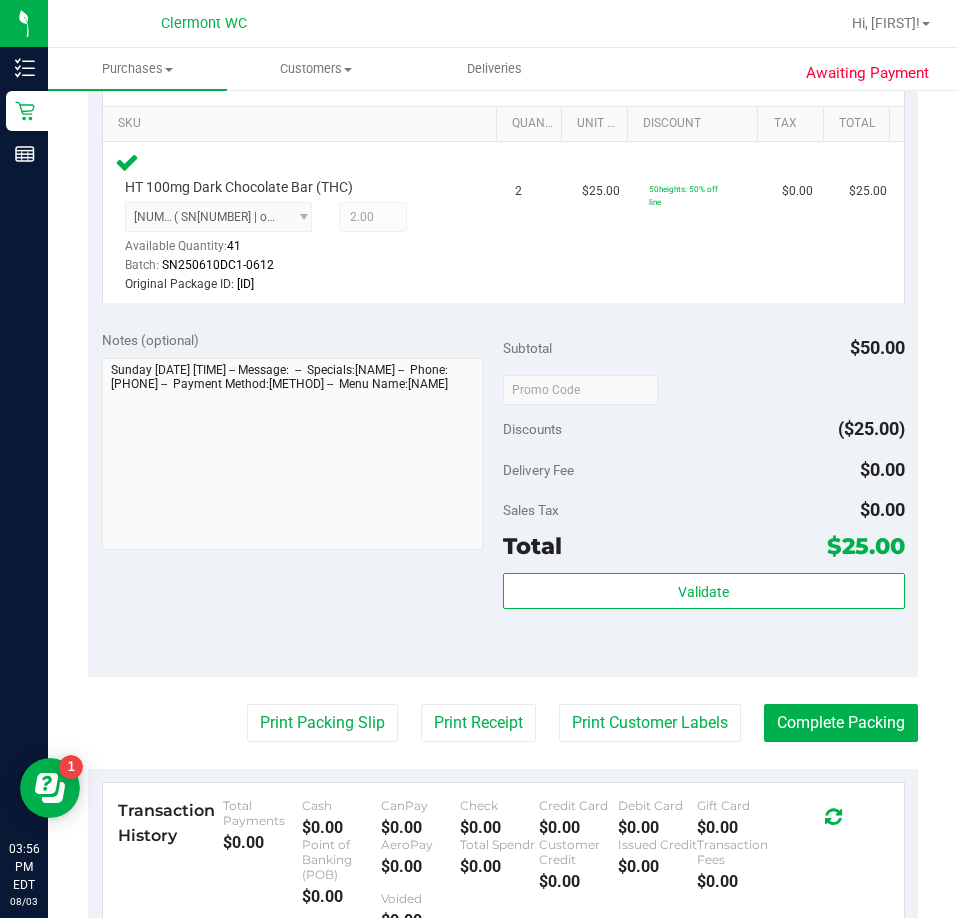 scroll, scrollTop: 500, scrollLeft: 0, axis: vertical 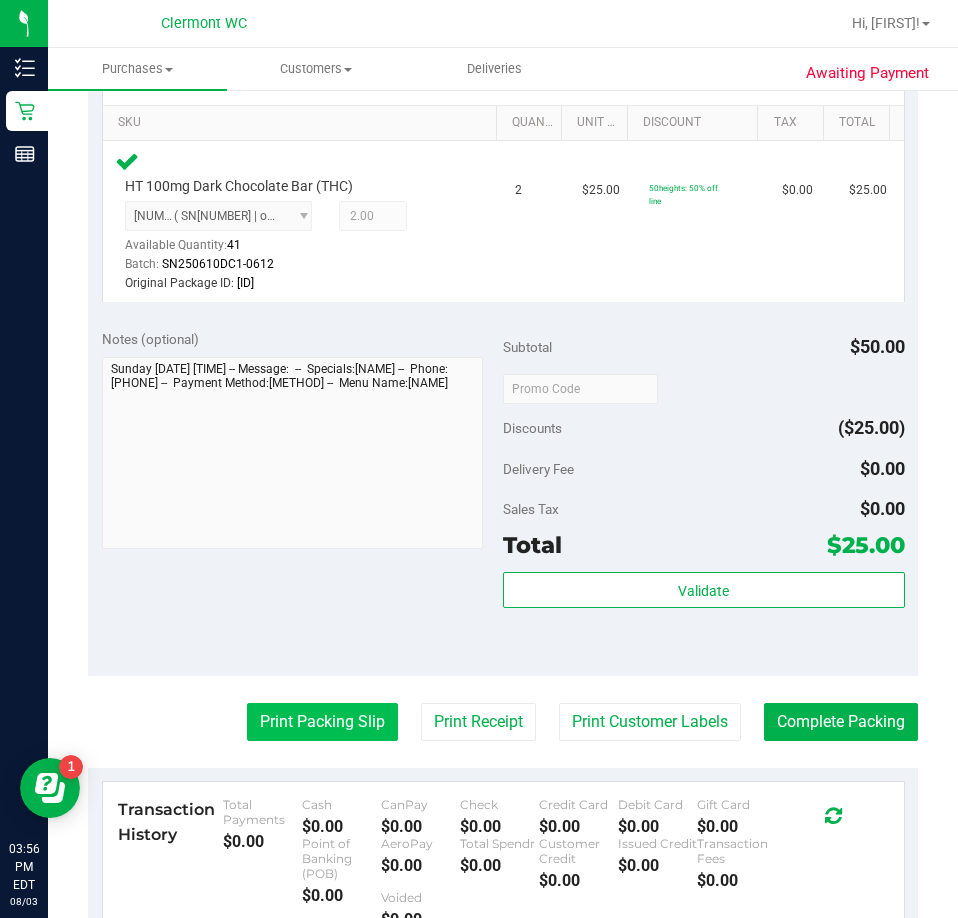 click on "Print Packing Slip" at bounding box center (322, 722) 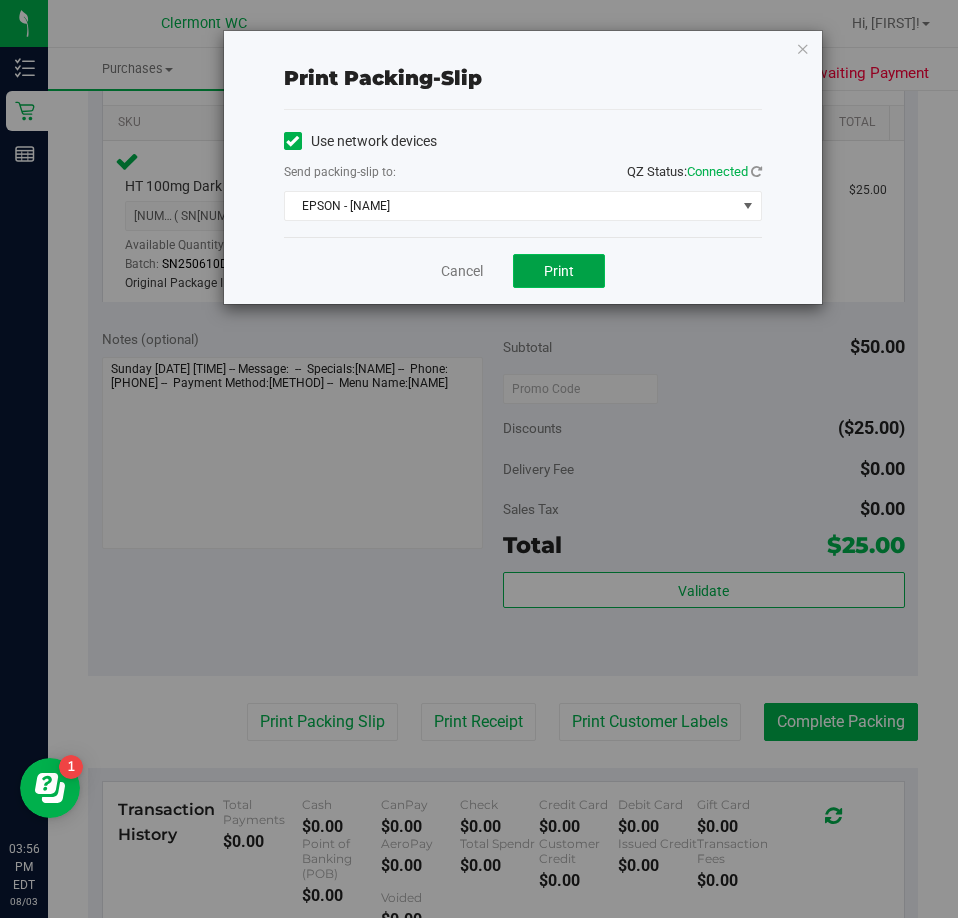 click on "Print" at bounding box center [559, 271] 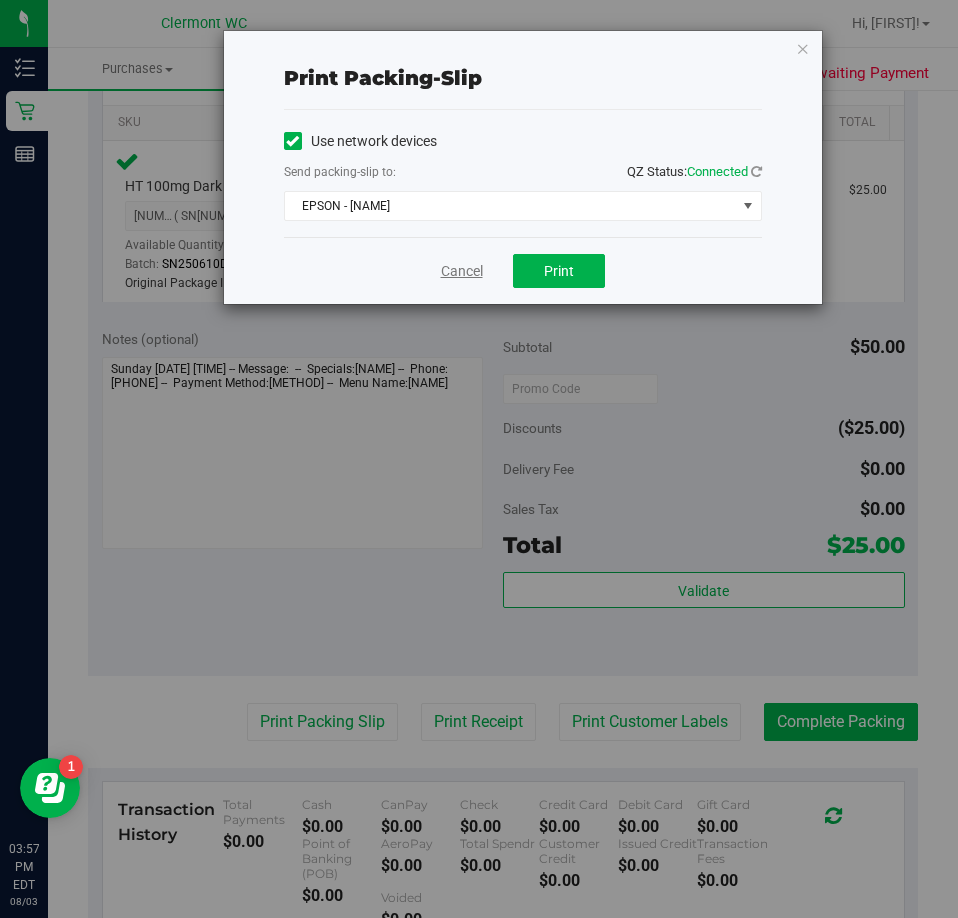 click on "Cancel" at bounding box center (462, 271) 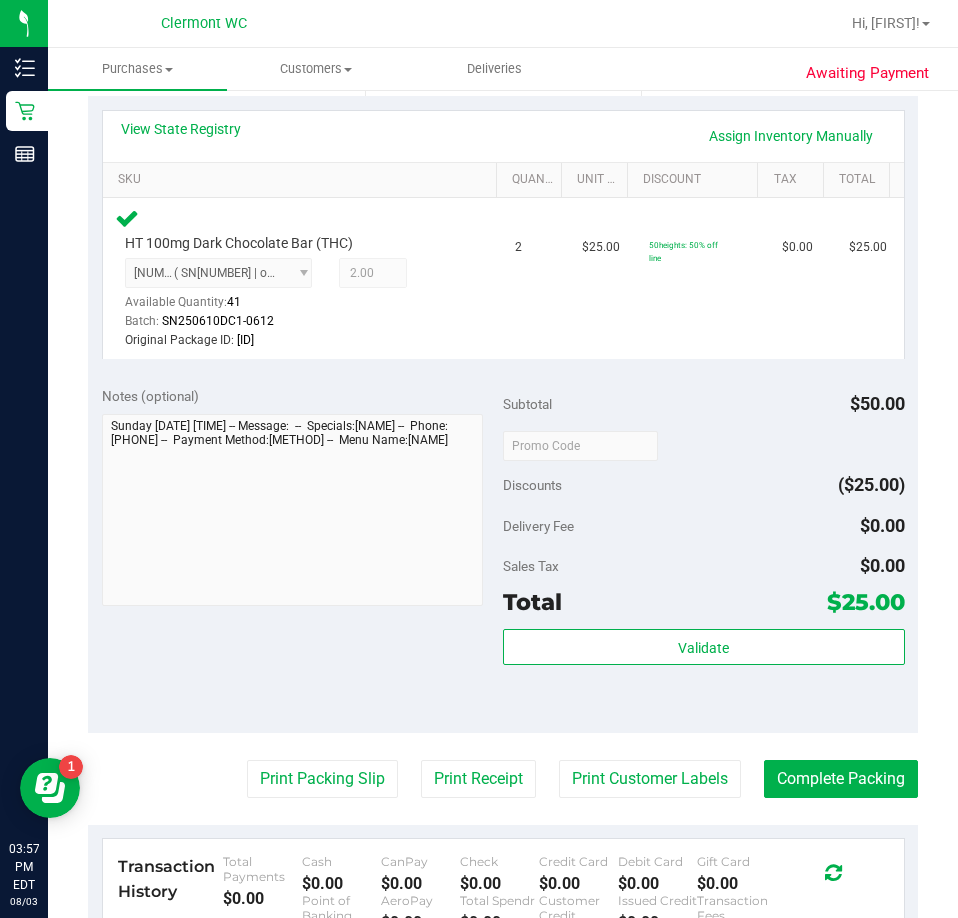 scroll, scrollTop: 454, scrollLeft: 0, axis: vertical 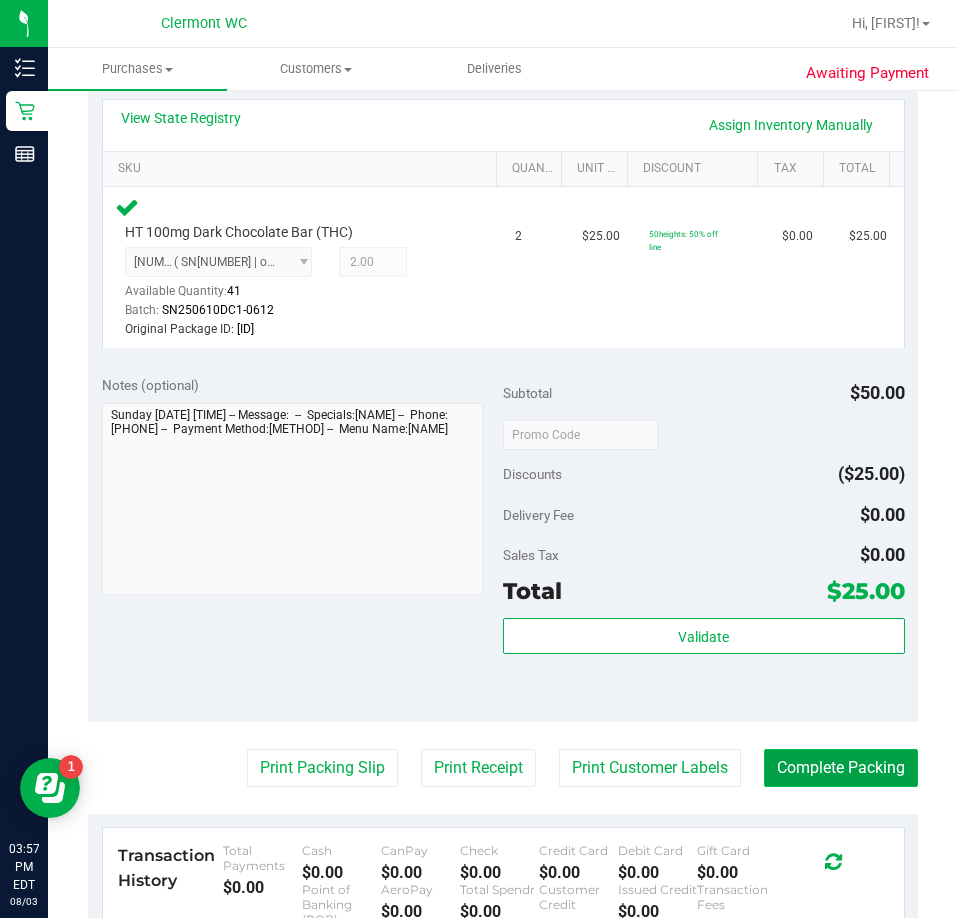 click on "Complete Packing" at bounding box center [841, 768] 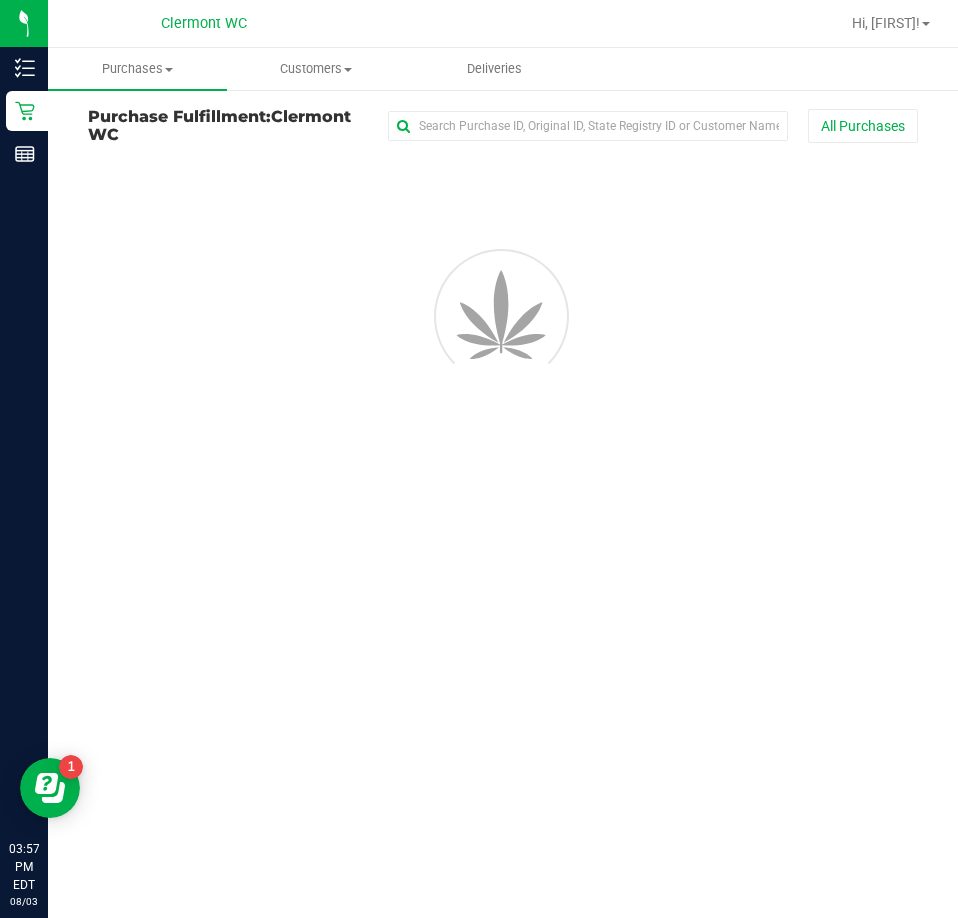 scroll, scrollTop: 0, scrollLeft: 0, axis: both 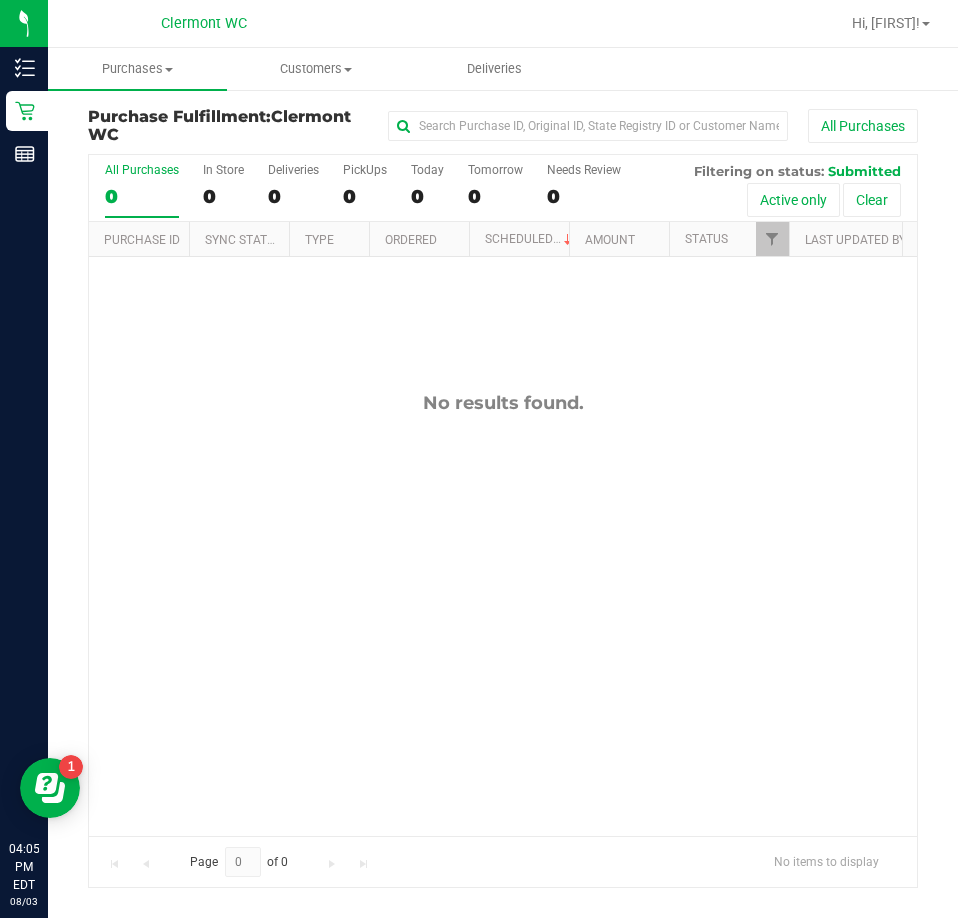 click on "No results found." at bounding box center [503, 613] 